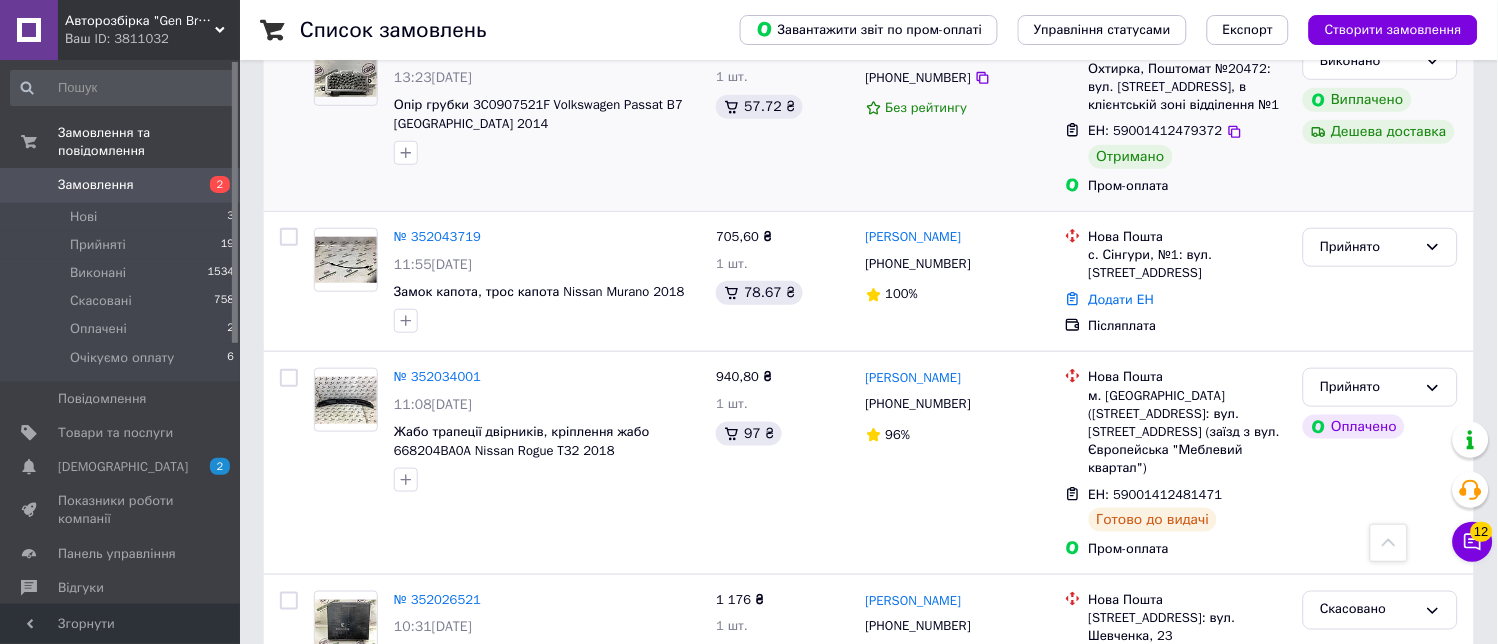 scroll, scrollTop: 2458, scrollLeft: 0, axis: vertical 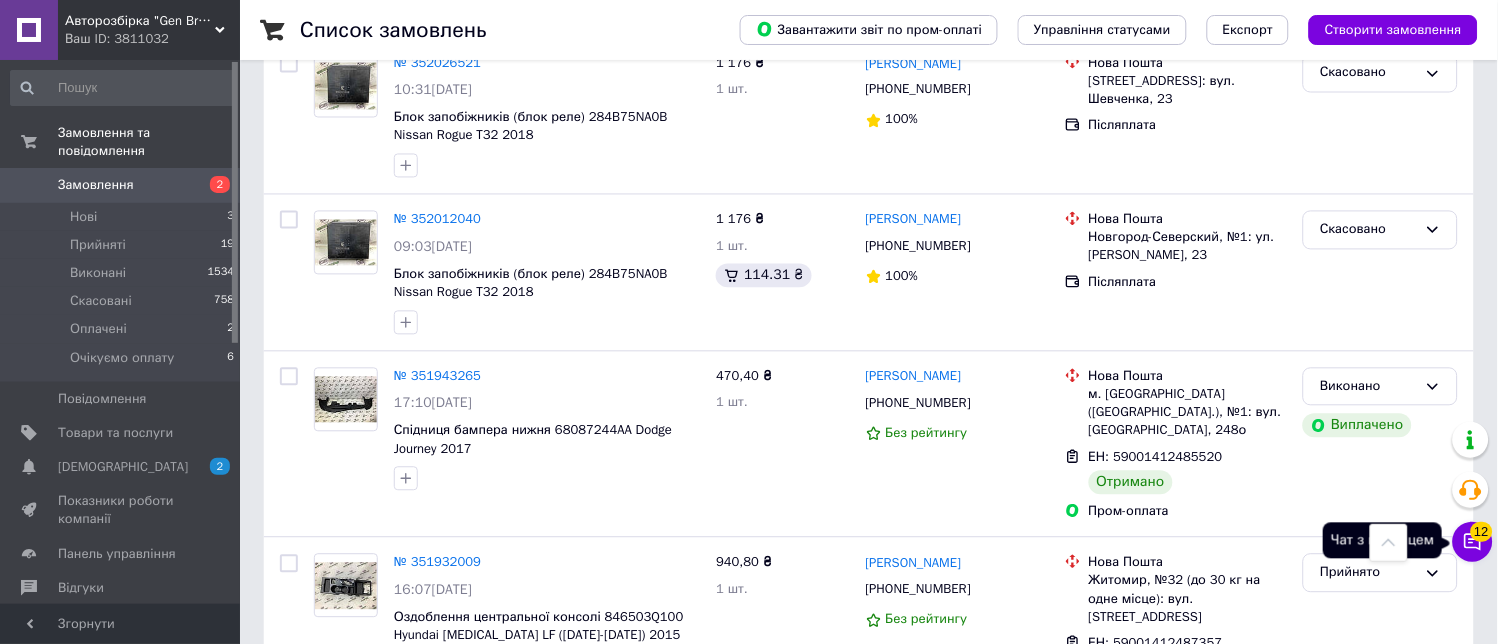 click 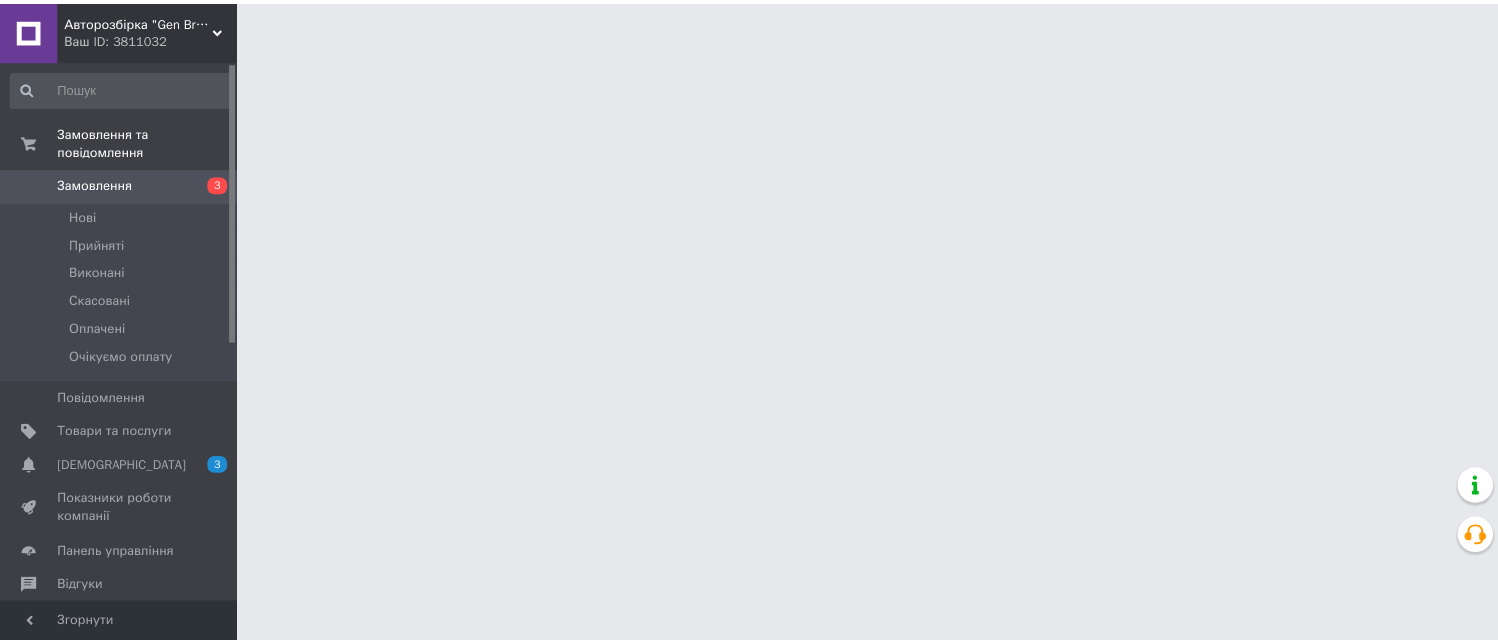scroll, scrollTop: 0, scrollLeft: 0, axis: both 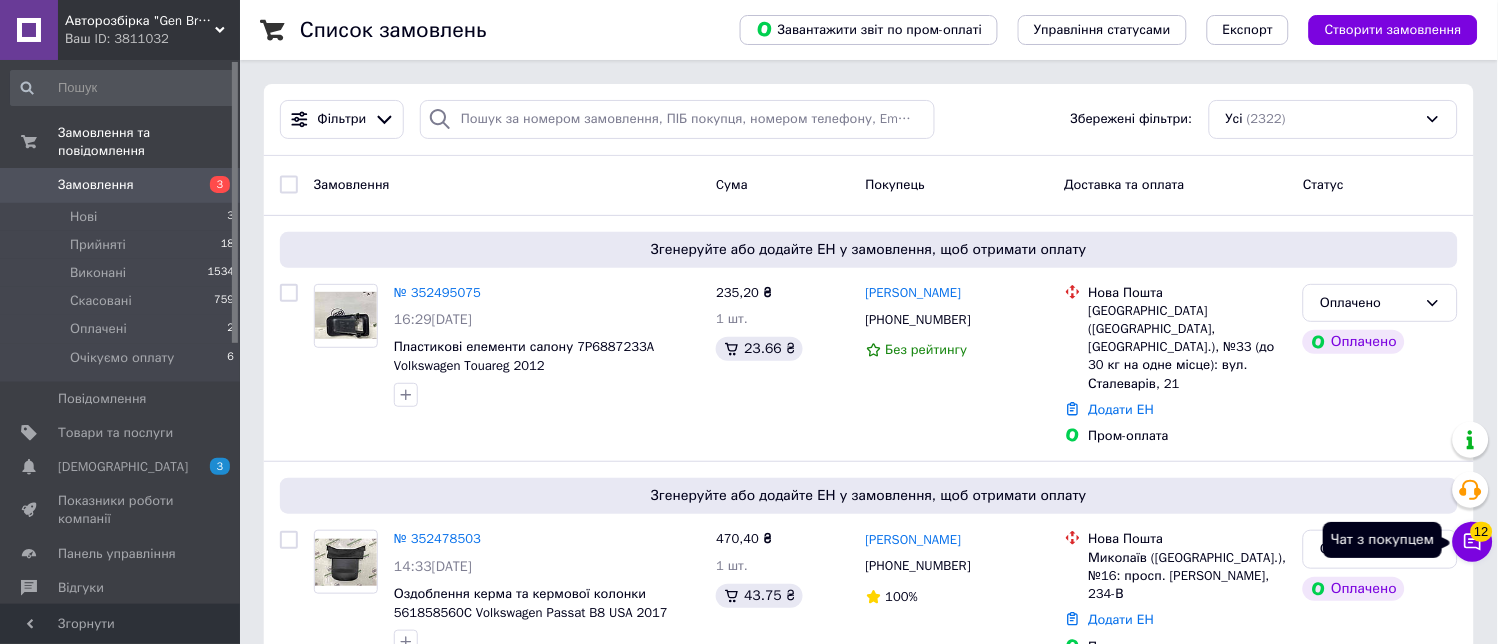 click 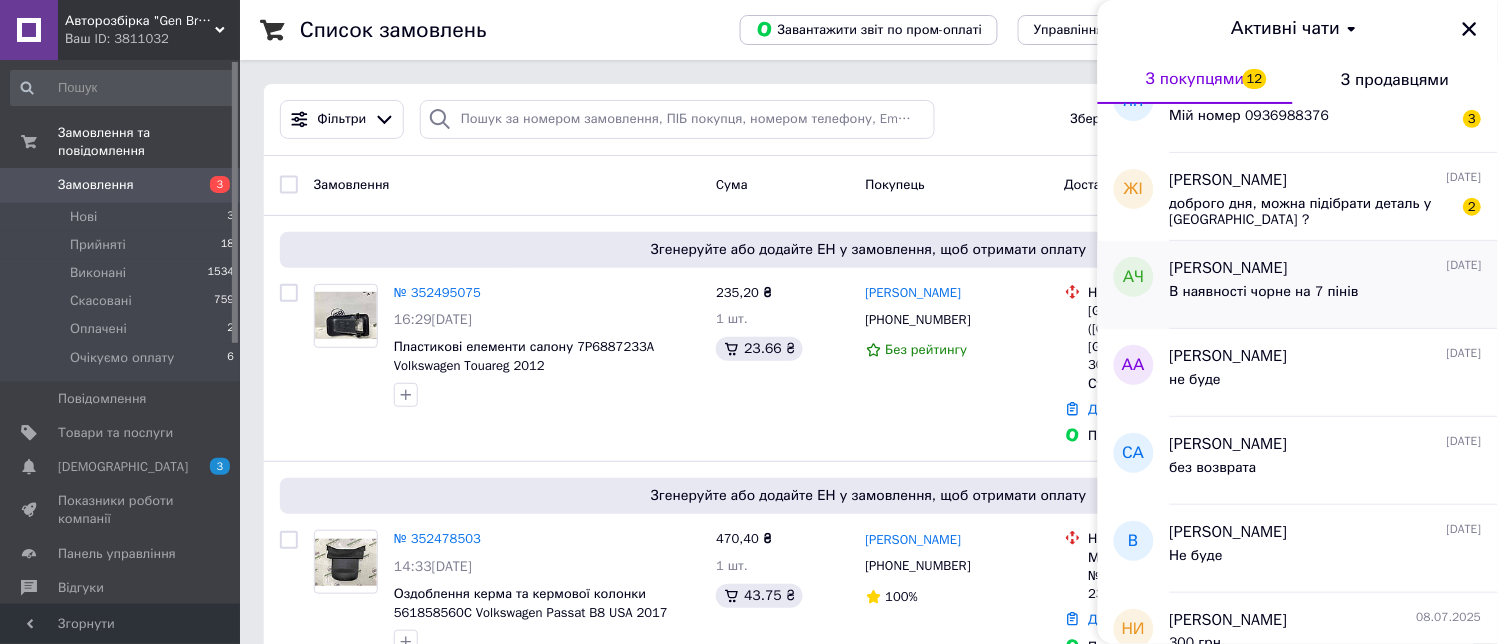 scroll, scrollTop: 333, scrollLeft: 0, axis: vertical 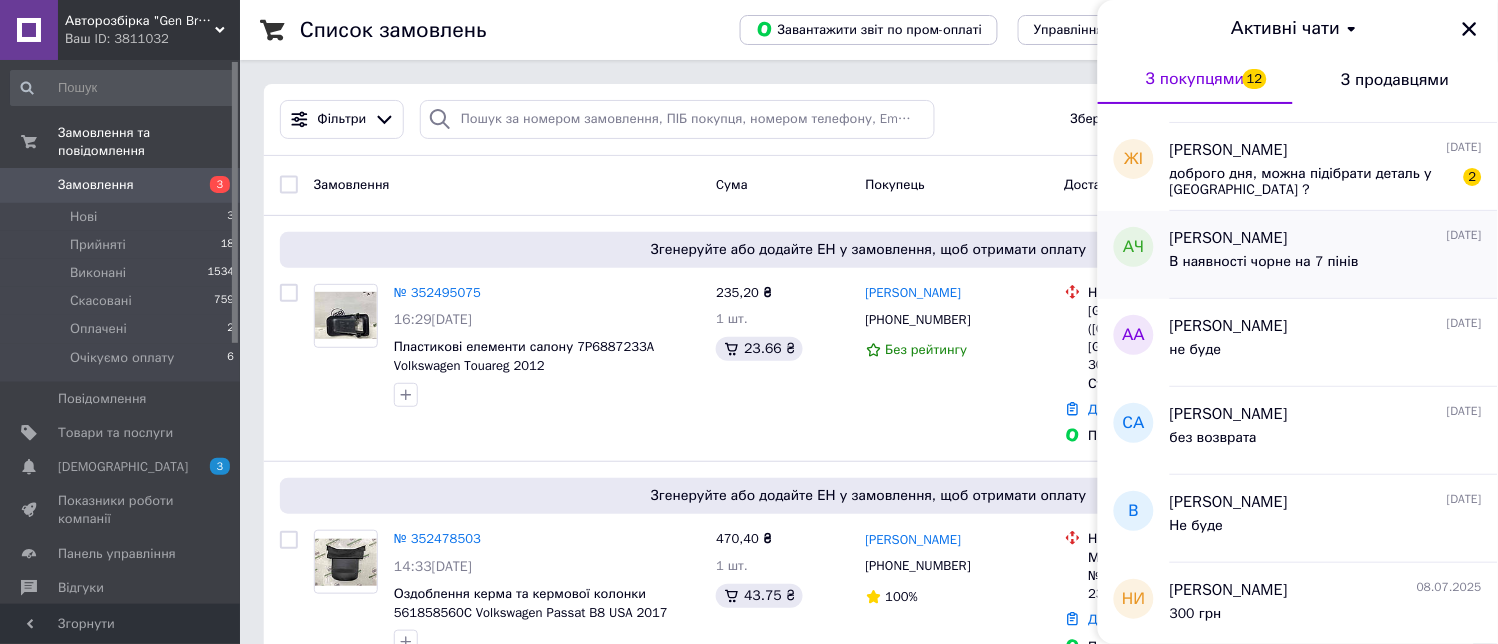 click on "Анна Чміль 11.07.2025 В наявності чорне на 7 пінів" at bounding box center [1334, 255] 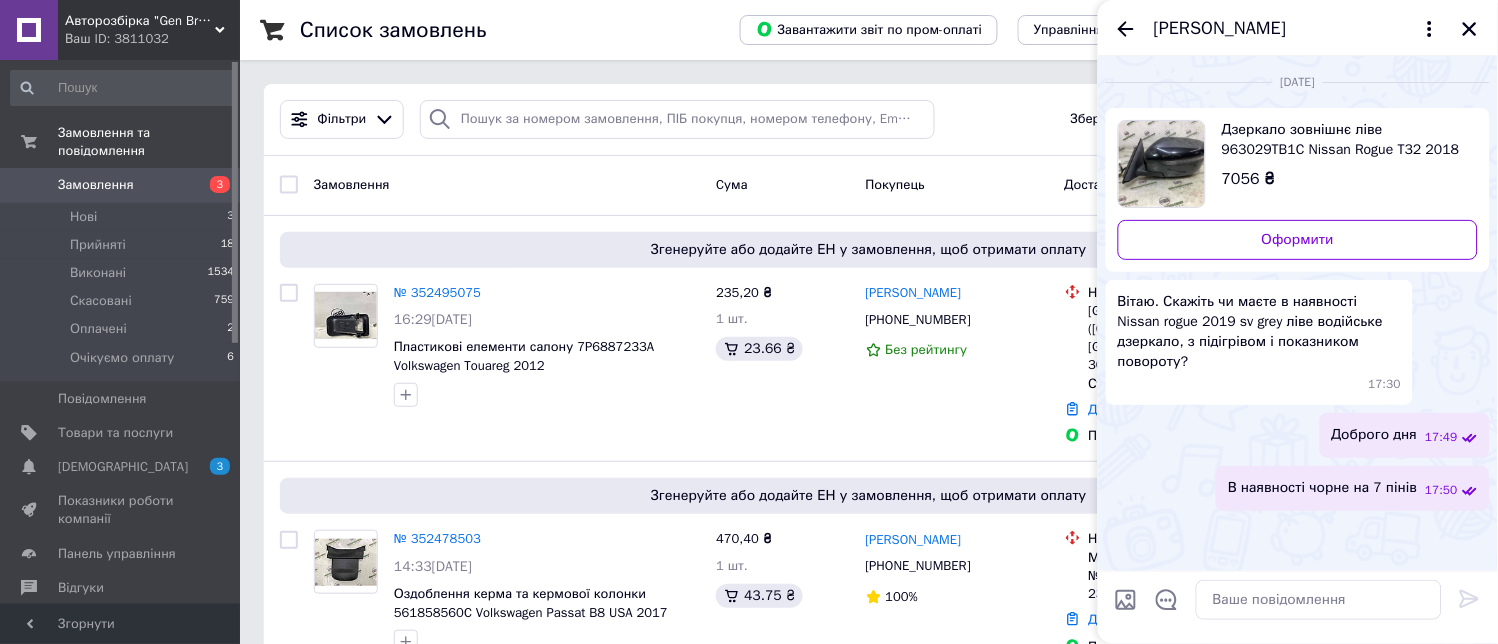 scroll, scrollTop: 15, scrollLeft: 0, axis: vertical 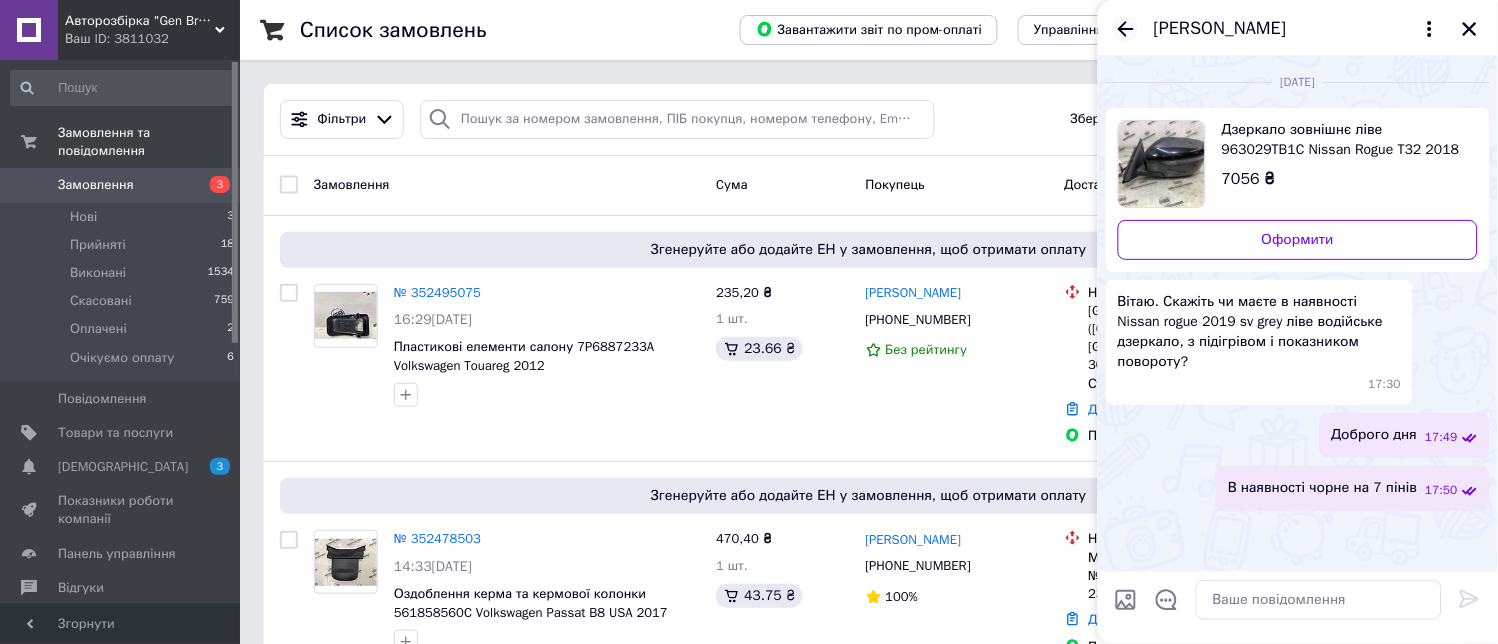 click 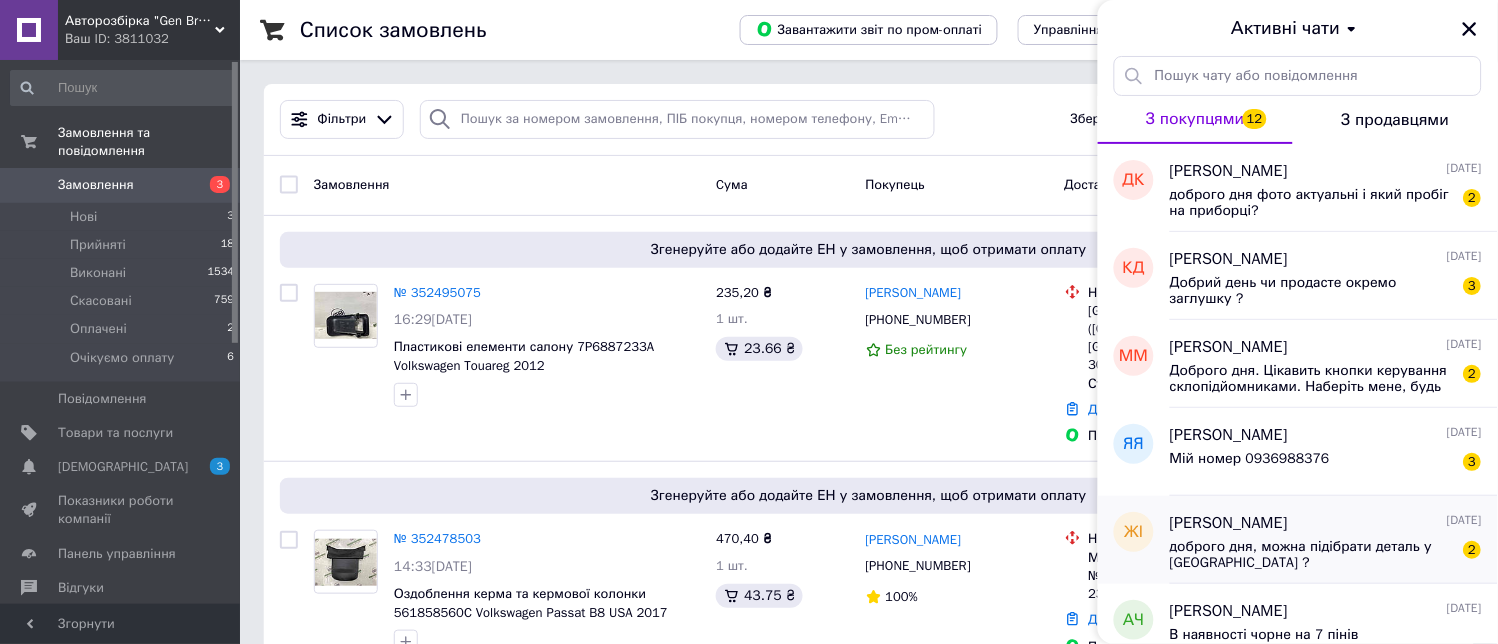 click on "доброго дня, можна підібрати деталь у вайбері ?" at bounding box center (1312, 555) 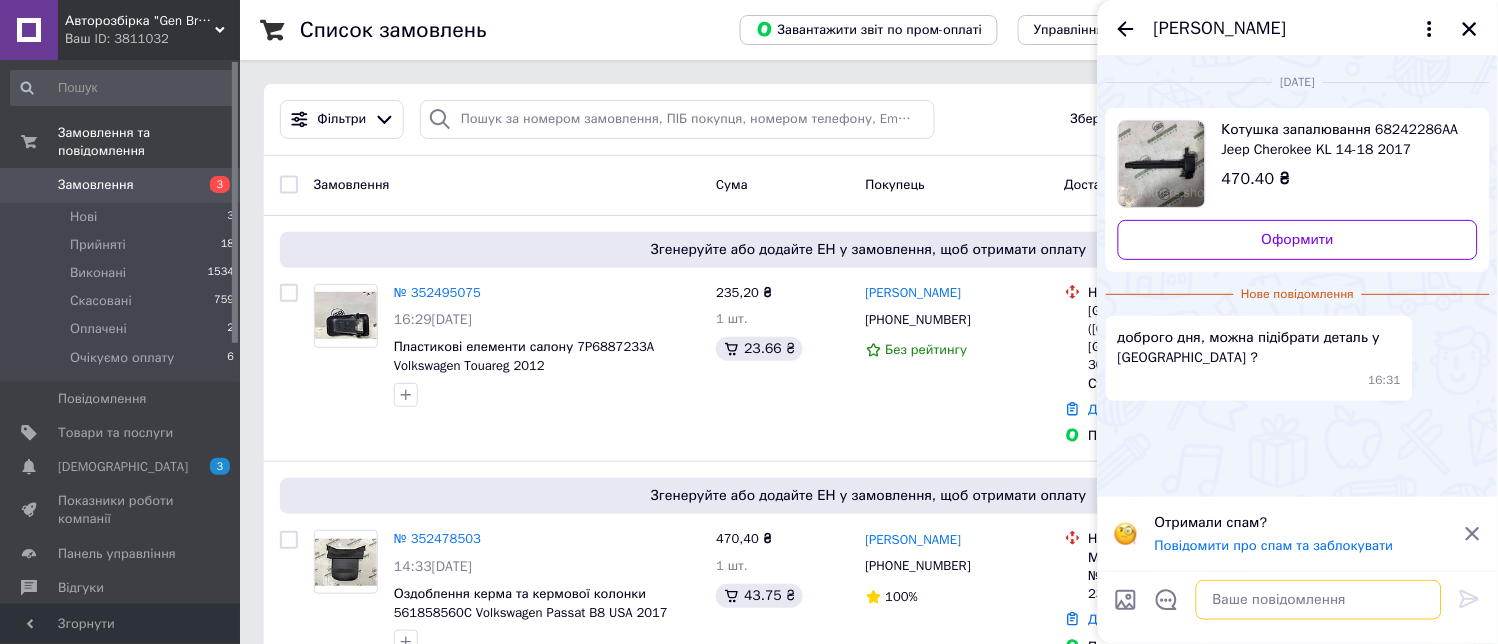 click at bounding box center [1319, 600] 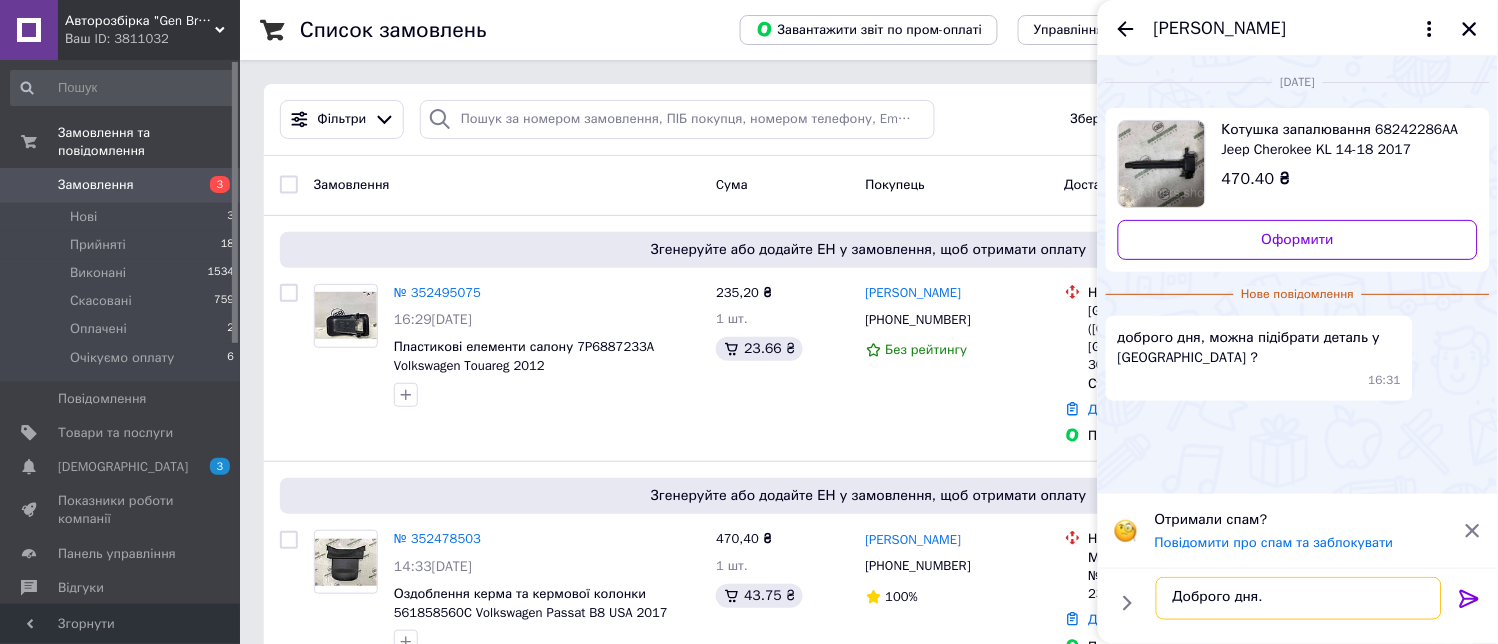 paste on "+38(073)925-52-52 Viber / Telegram
+38(068)925-52-52
+38(050)925-52-52 Viber / Telegram" 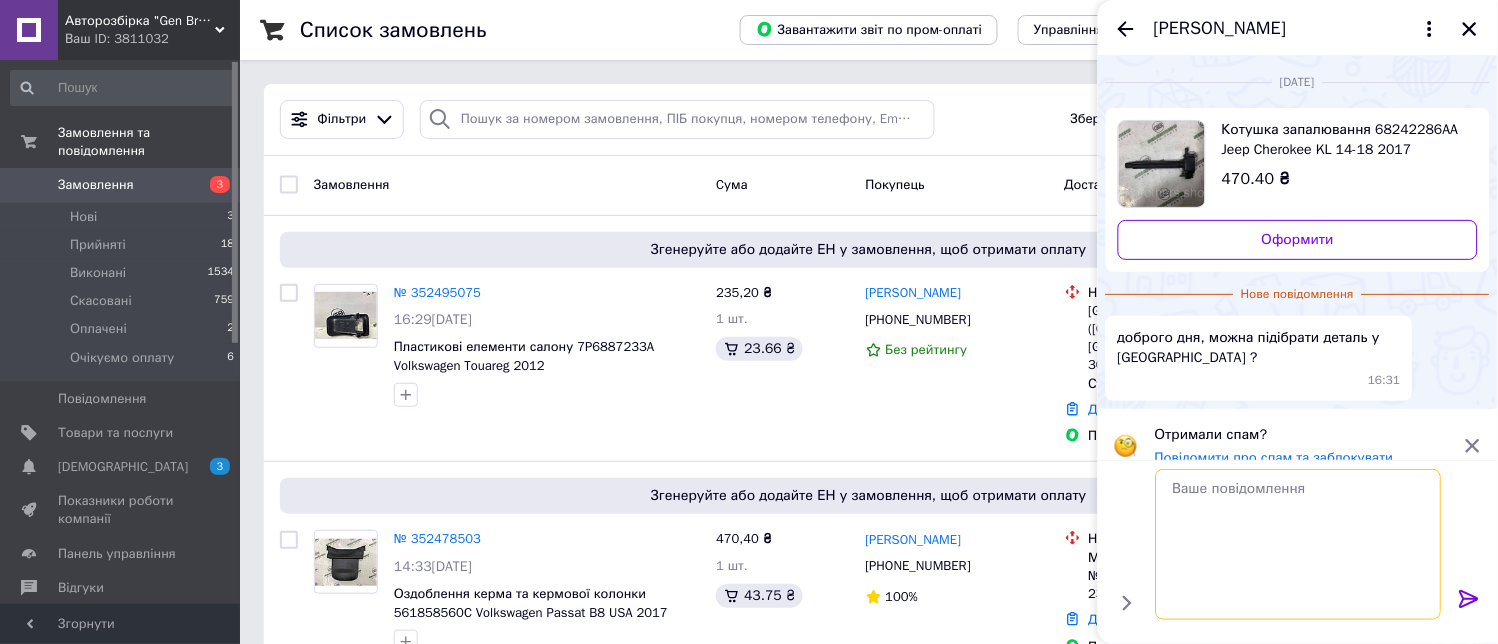 scroll, scrollTop: 0, scrollLeft: 0, axis: both 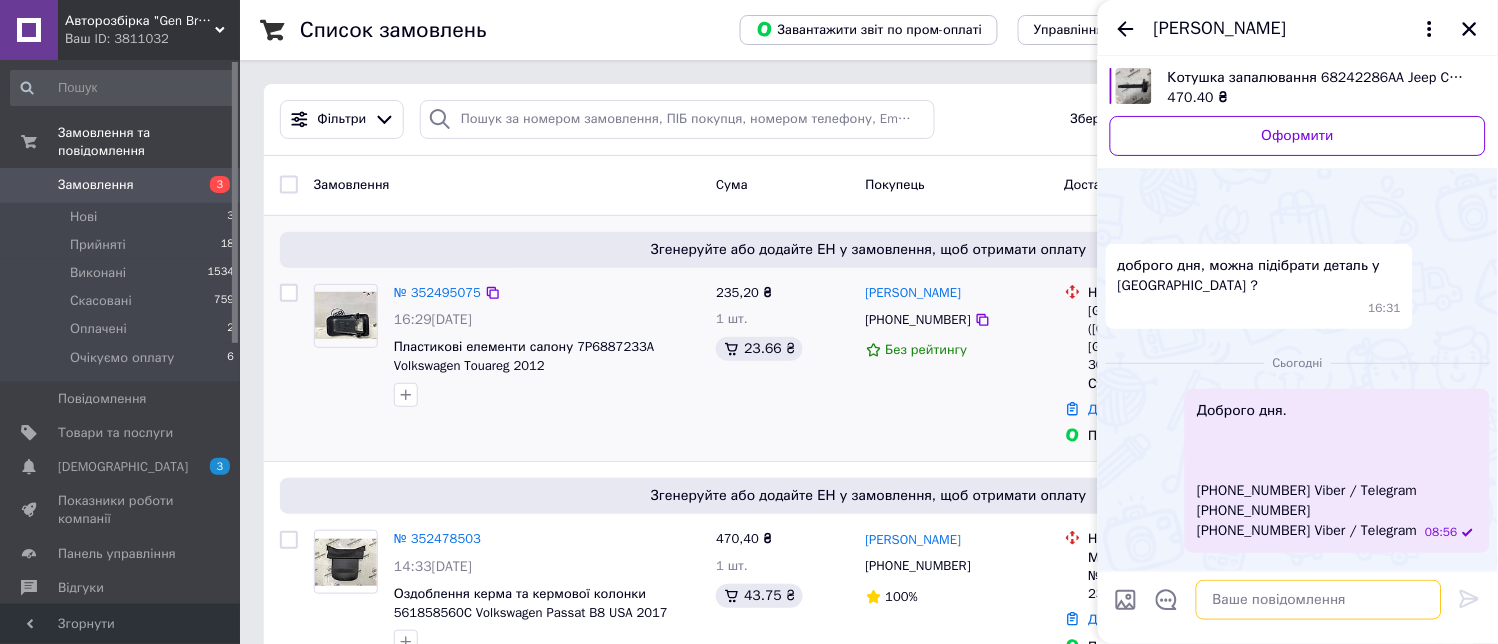 type 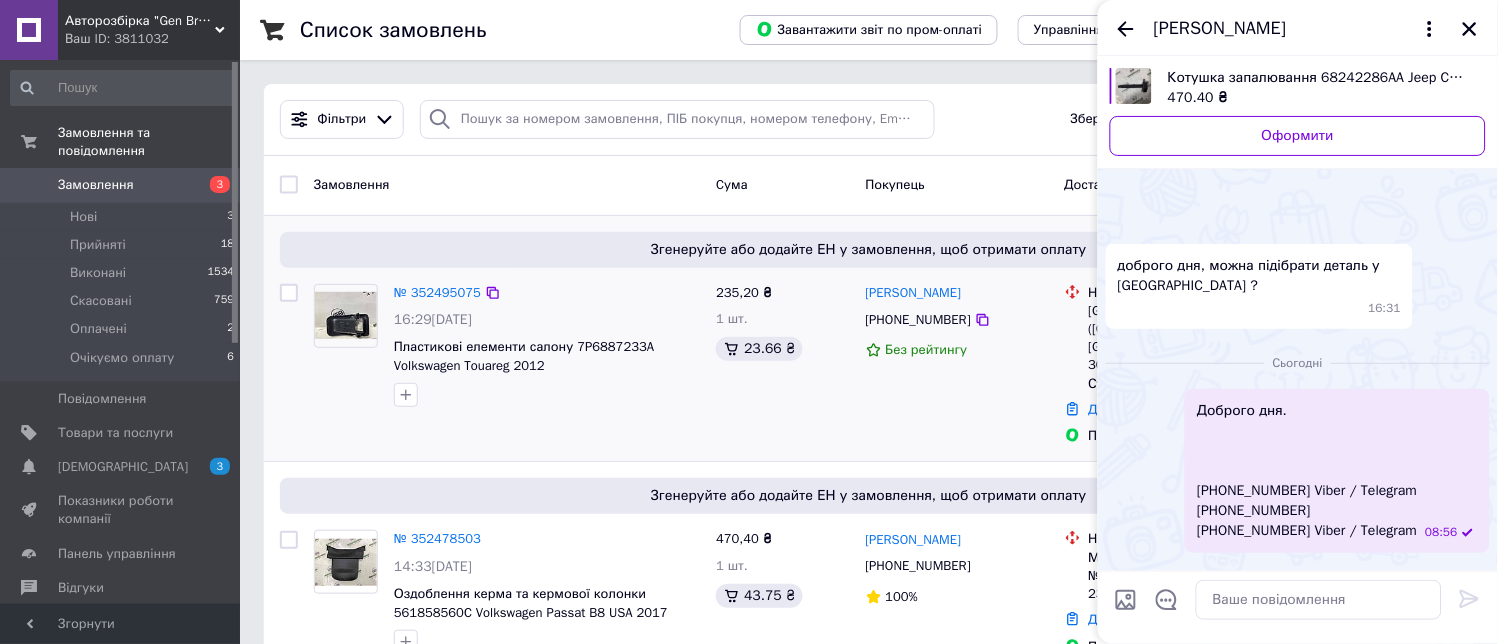click on "Згенеруйте або додайте ЕН у замовлення, щоб отримати оплату № 352495075 16:29, 13.07.2025 Пластикові елементи салону 7P6887233A Volkswagen Touareg 2012 235,20 ₴ 1 шт. 23.66 ₴ Андрей Омельченко +380507888489 Без рейтингу Нова Пошта Запоріжжя (Запорізька обл., Запорізький р-н.), №33 (до 30 кг на одне місце): вул. Сталеварів, 21 Додати ЕН Пром-оплата Оплачено Оплачено" at bounding box center [869, 339] 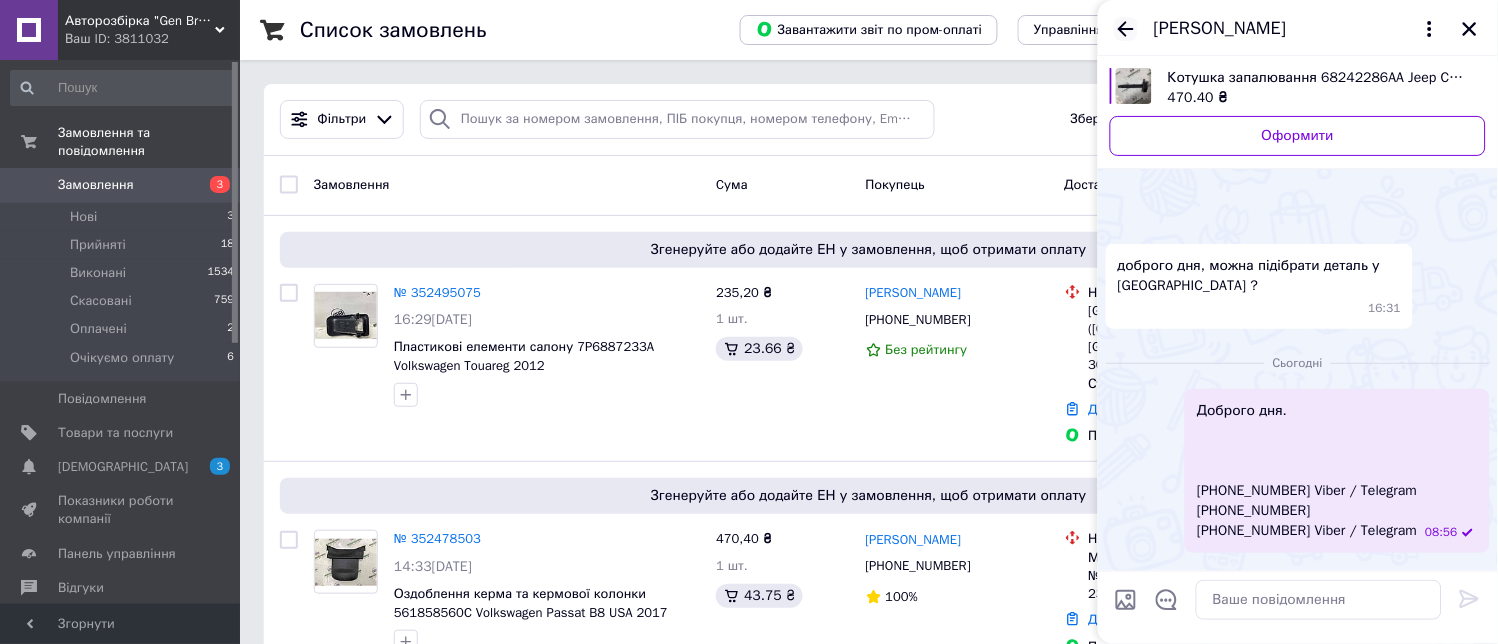 click 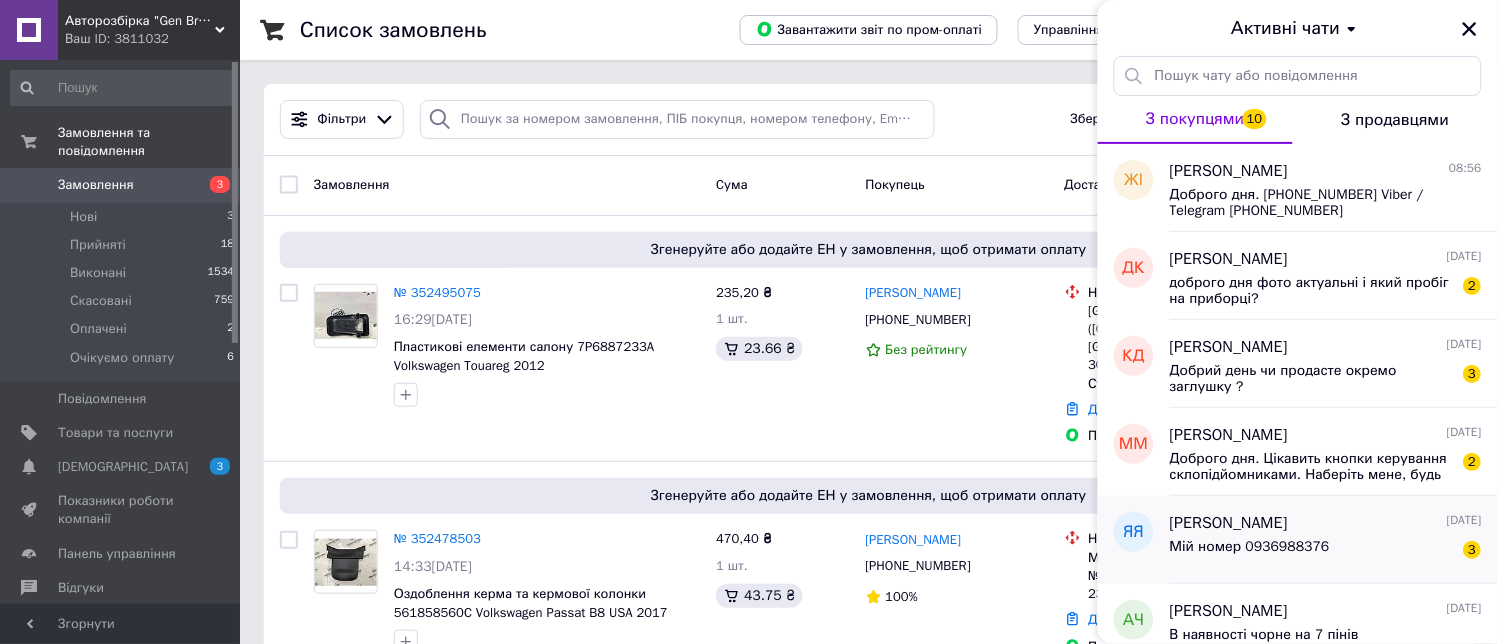 click on "Мій номер 0936988376 3" at bounding box center [1326, 551] 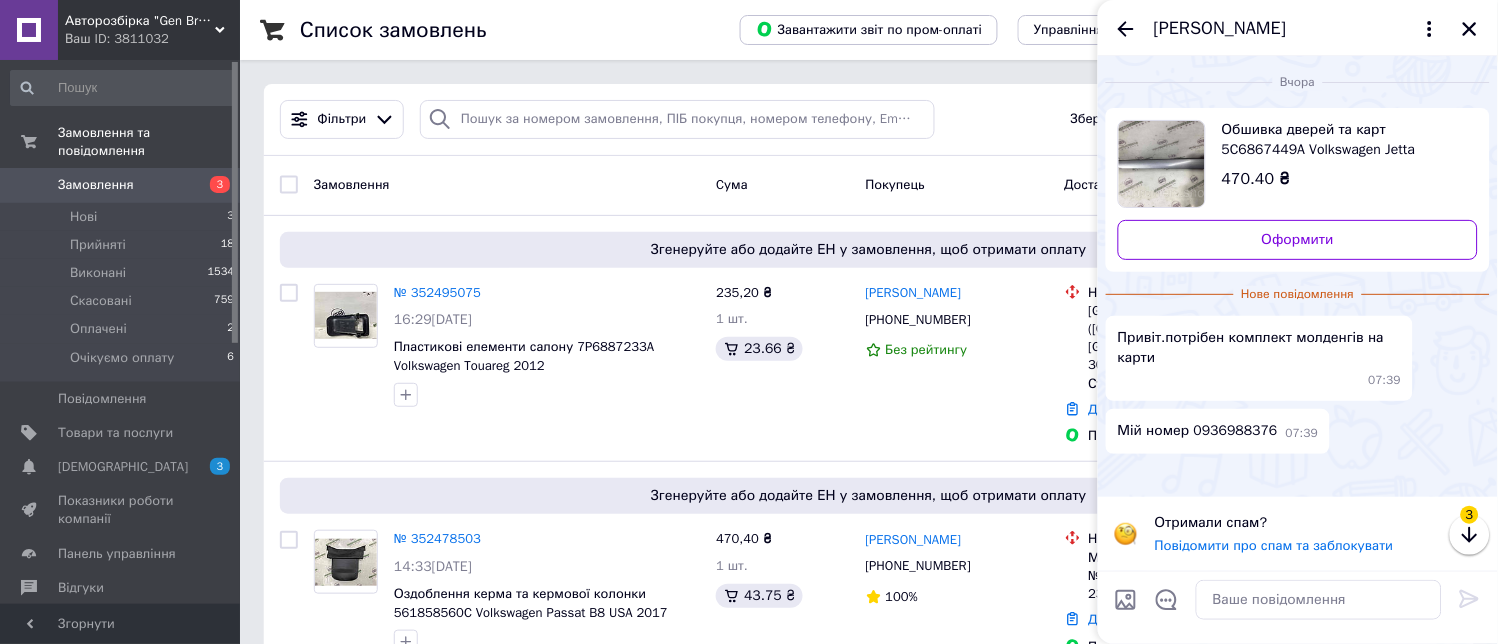 scroll, scrollTop: 32, scrollLeft: 0, axis: vertical 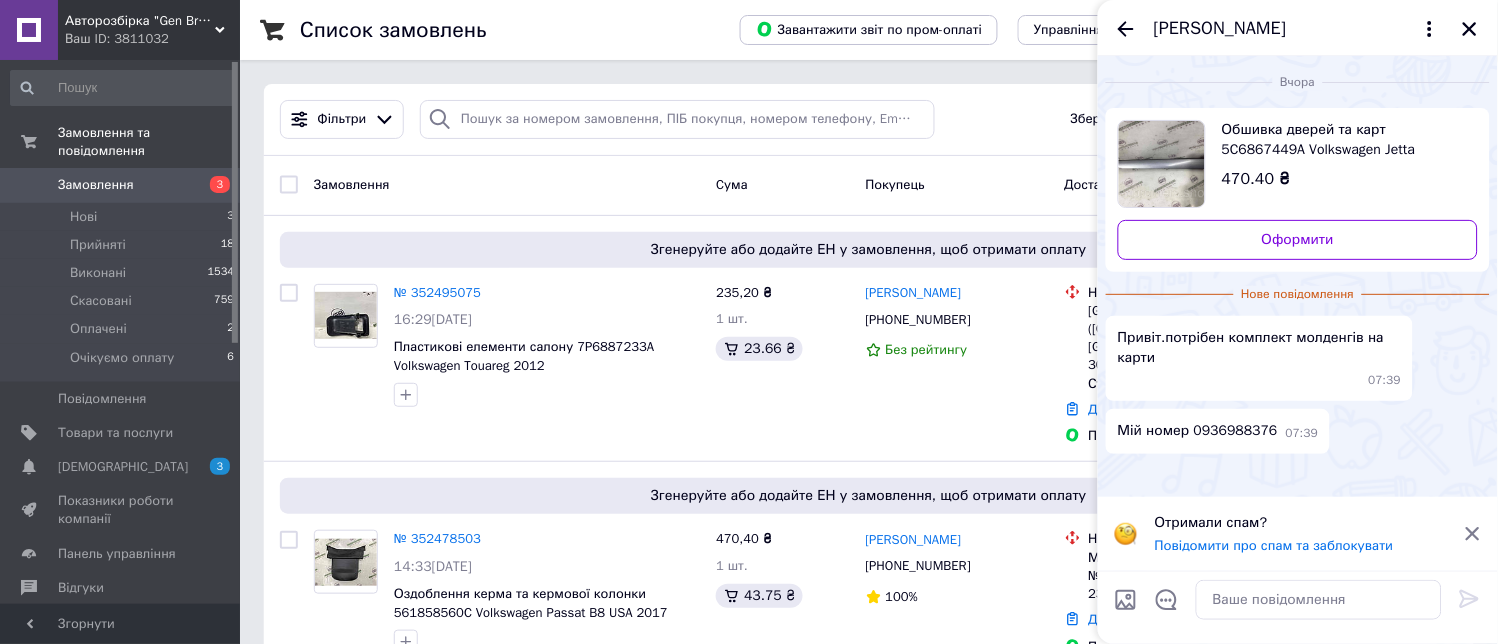 click on "Обшивка дверей та карт 5C6867449A Volkswagen Jetta (2010 - 2017) 2014" at bounding box center [1342, 140] 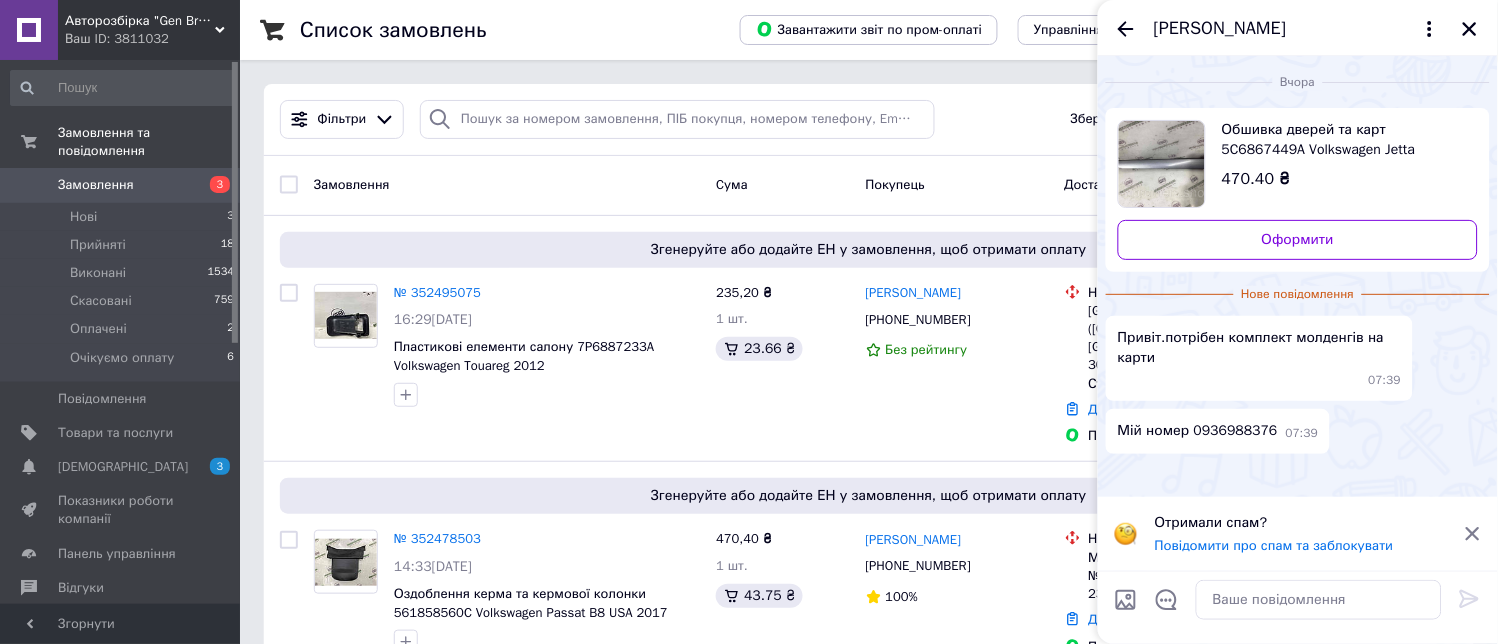 click on "Мій номер 0936988376" at bounding box center (1198, 431) 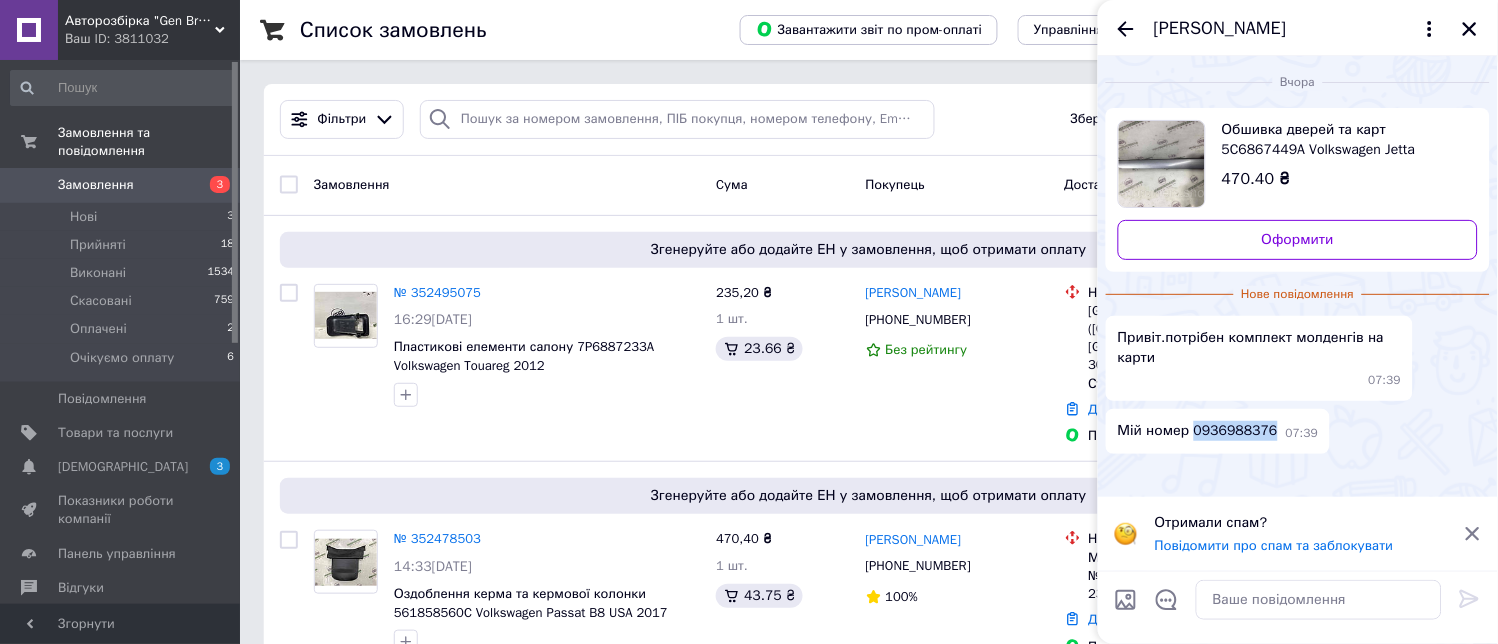 click on "Мій номер 0936988376" at bounding box center (1198, 431) 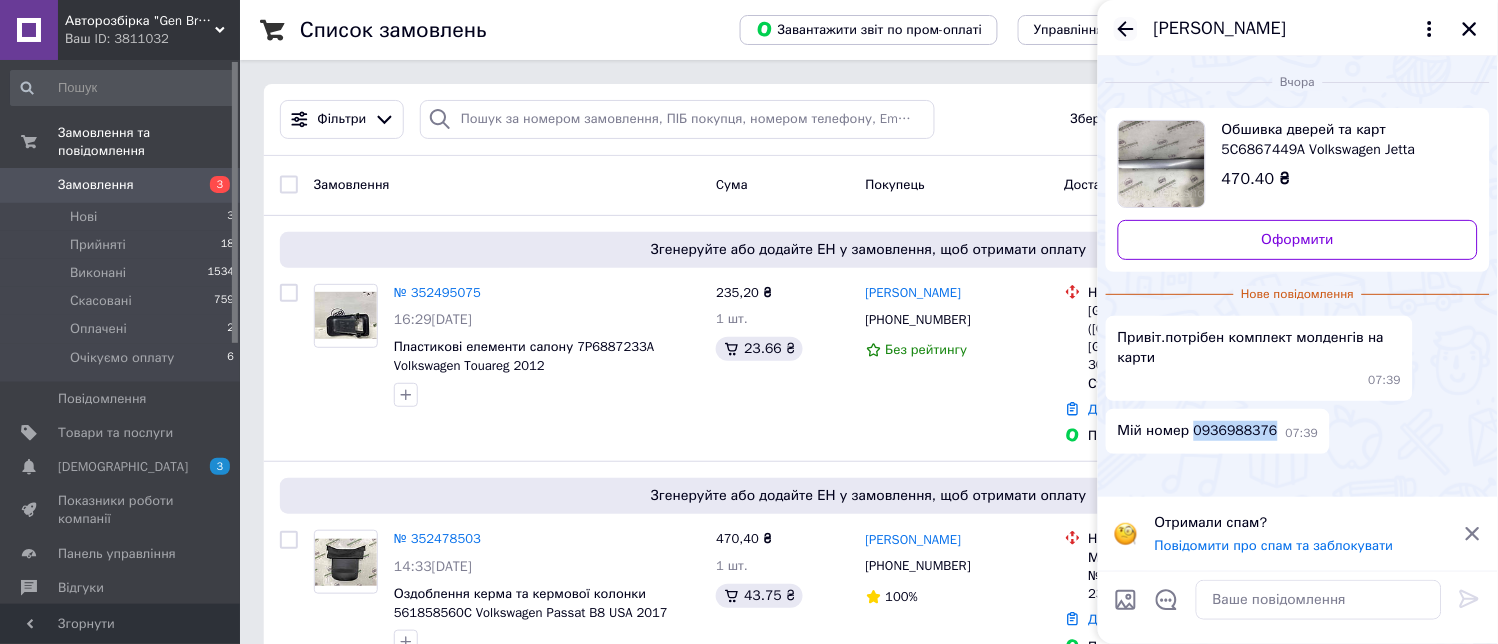 click 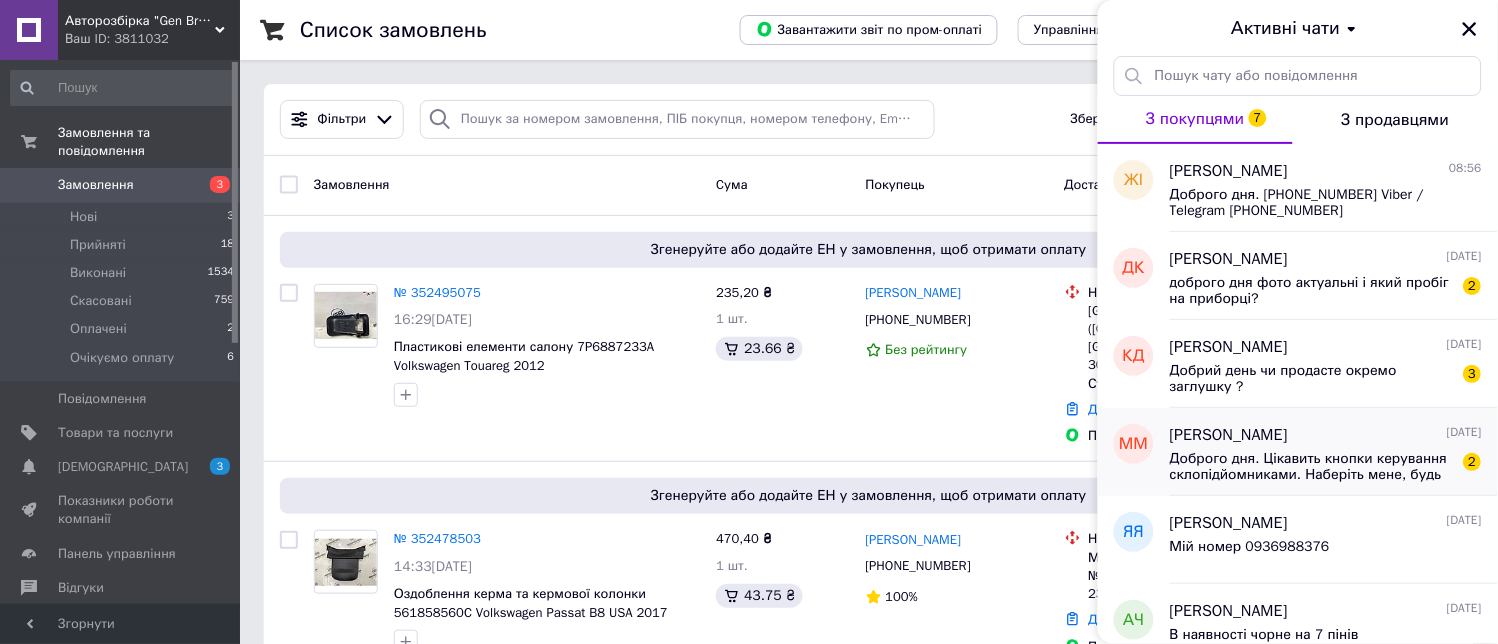 click on "[PERSON_NAME]" at bounding box center (1229, 435) 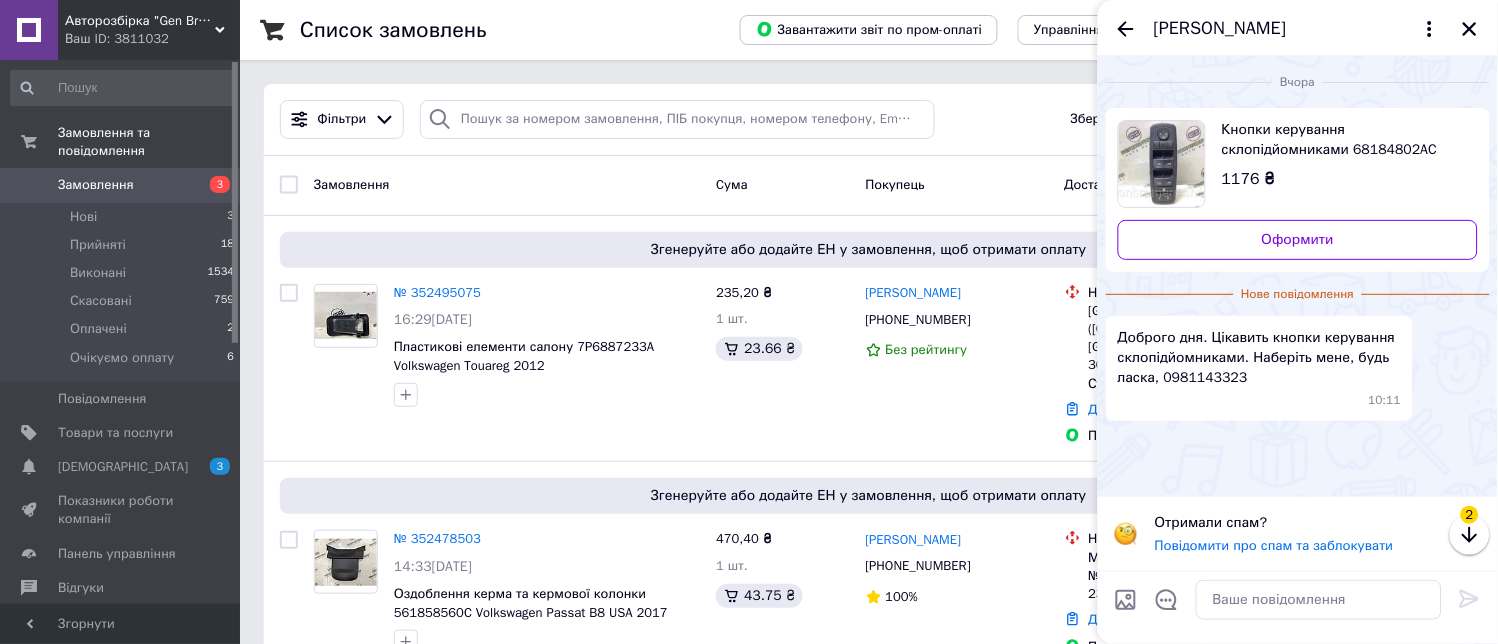 scroll, scrollTop: 24, scrollLeft: 0, axis: vertical 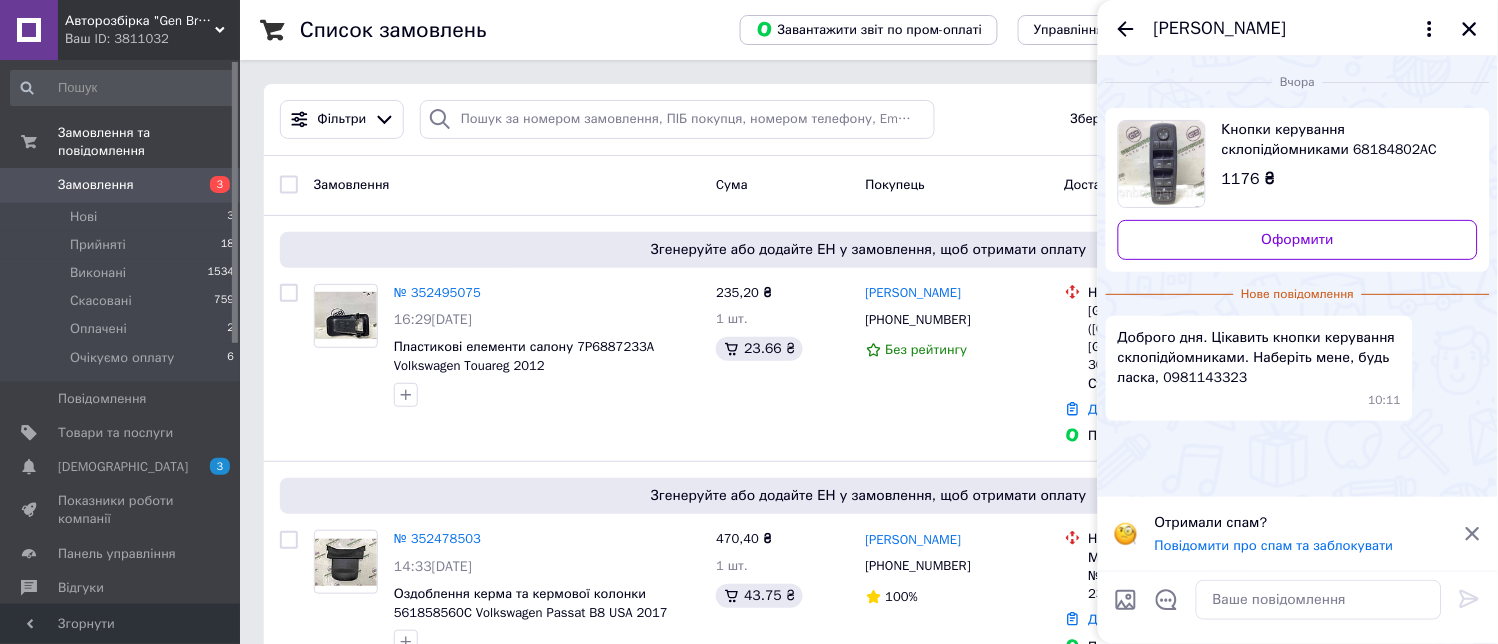 click on "Доброго дня. Цікавить кнопки керування склопідйомниками. Наберіть мене, будь ласка, 0981143323" at bounding box center (1259, 358) 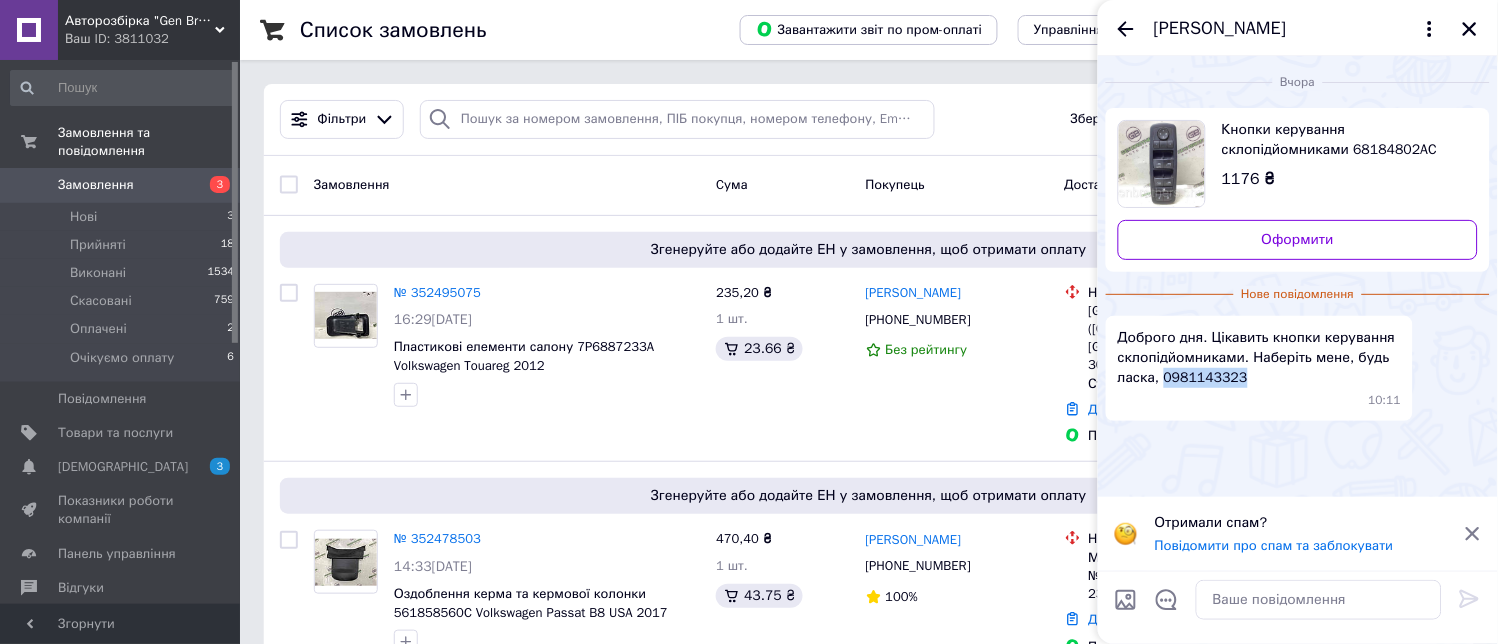 click on "Доброго дня. Цікавить кнопки керування склопідйомниками. Наберіть мене, будь ласка, 0981143323" at bounding box center [1259, 358] 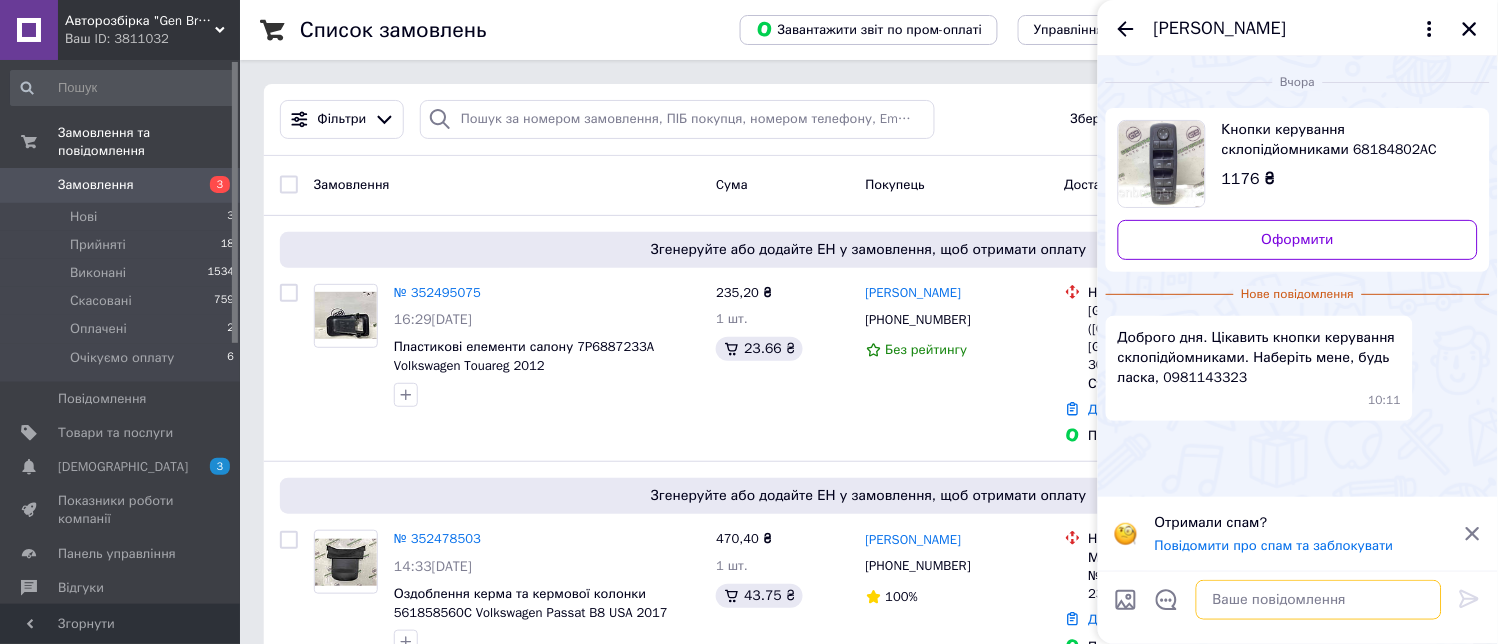 click at bounding box center [1319, 600] 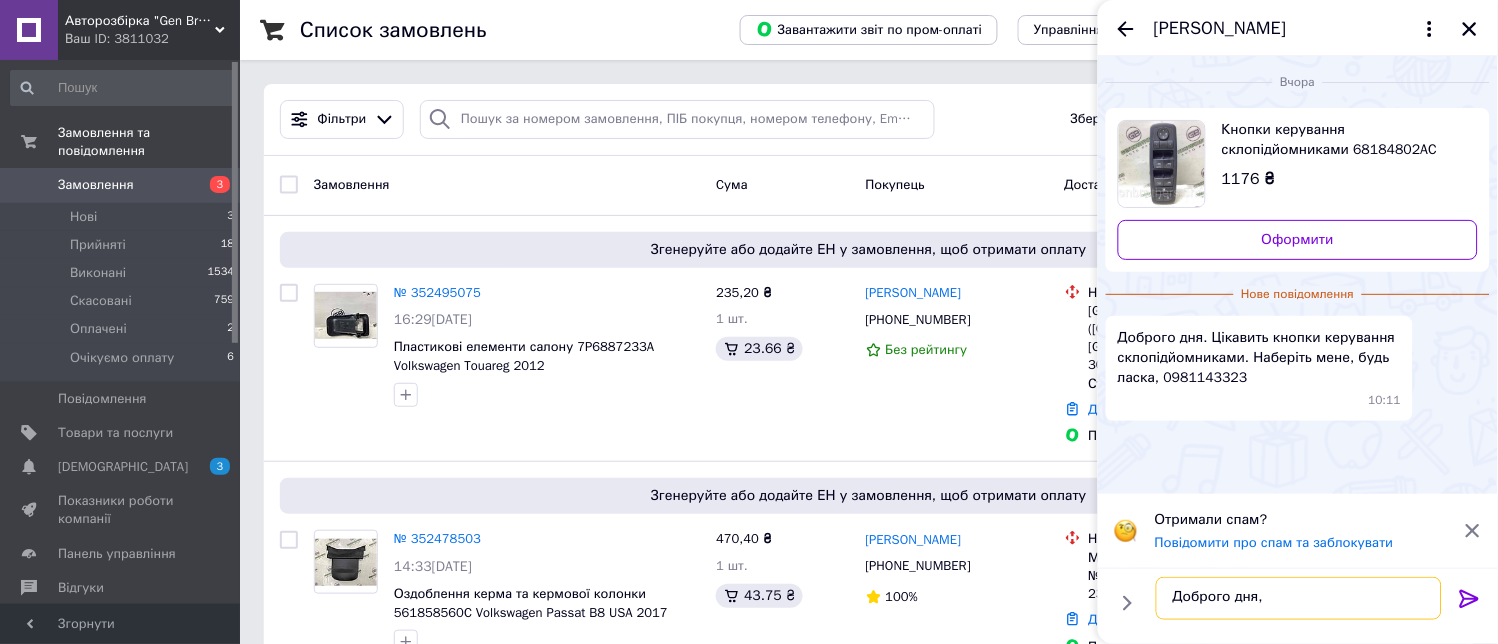 type on "Доброго дня," 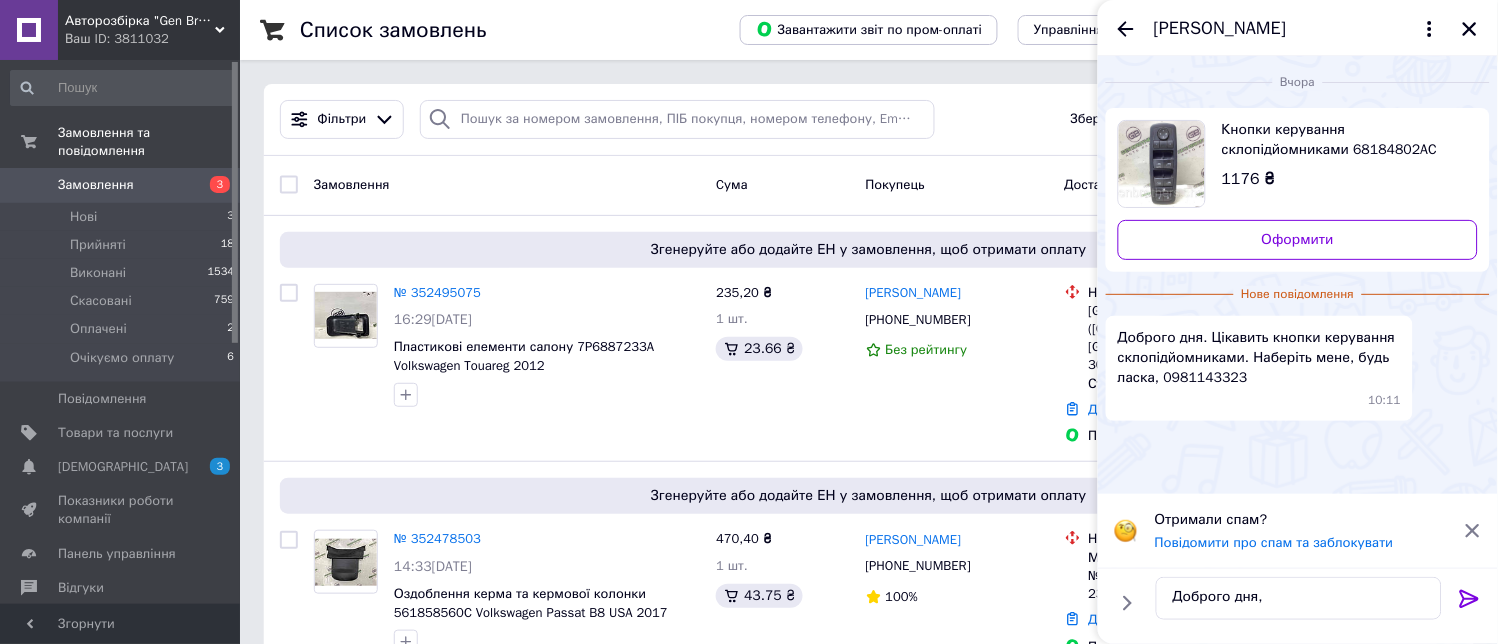 click on "Доброго дня. Цікавить кнопки керування склопідйомниками. Наберіть мене, будь ласка, 0981143323" at bounding box center (1259, 358) 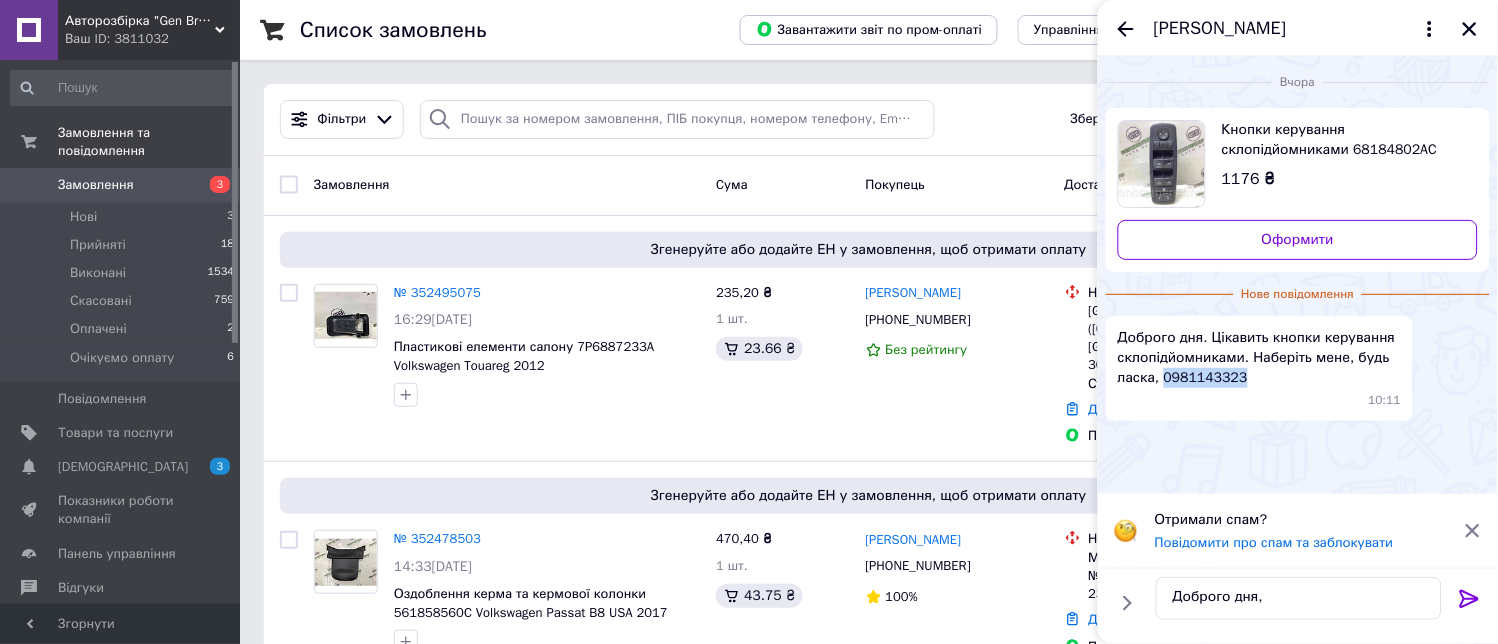 click on "Доброго дня. Цікавить кнопки керування склопідйомниками. Наберіть мене, будь ласка, 0981143323" at bounding box center (1259, 358) 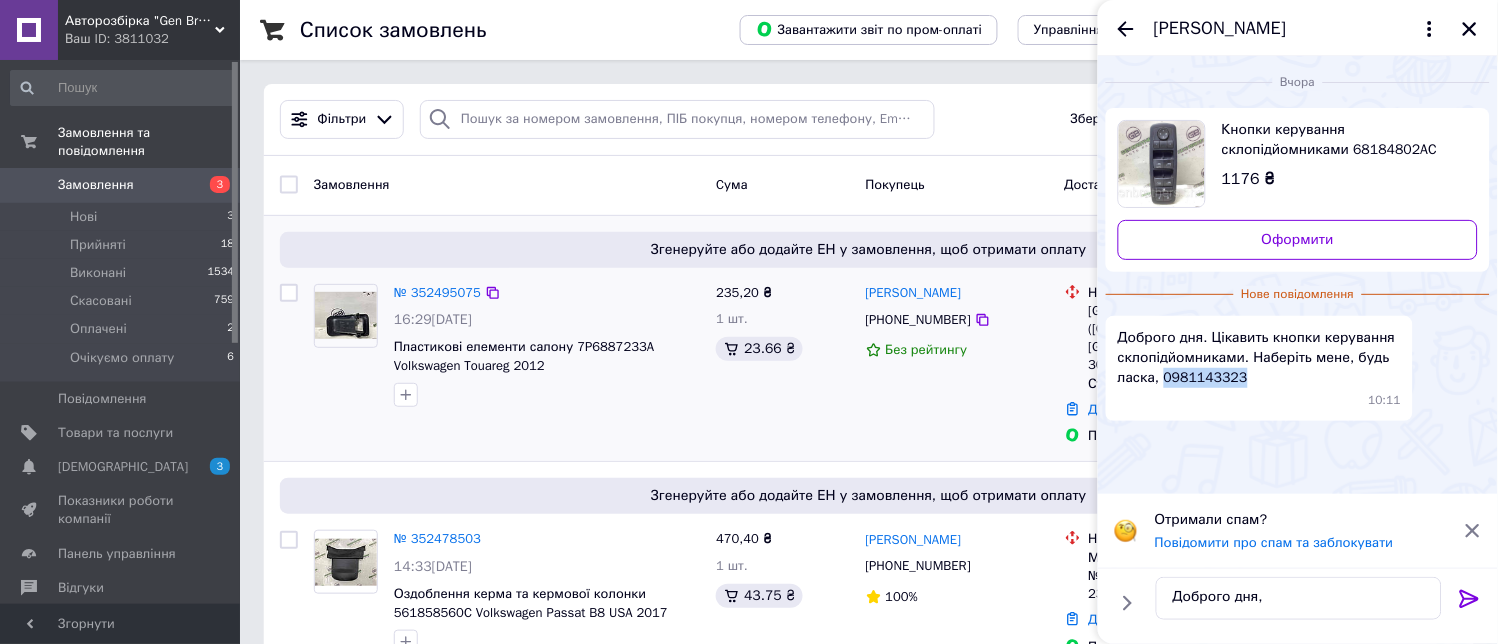 copy on "0981143323" 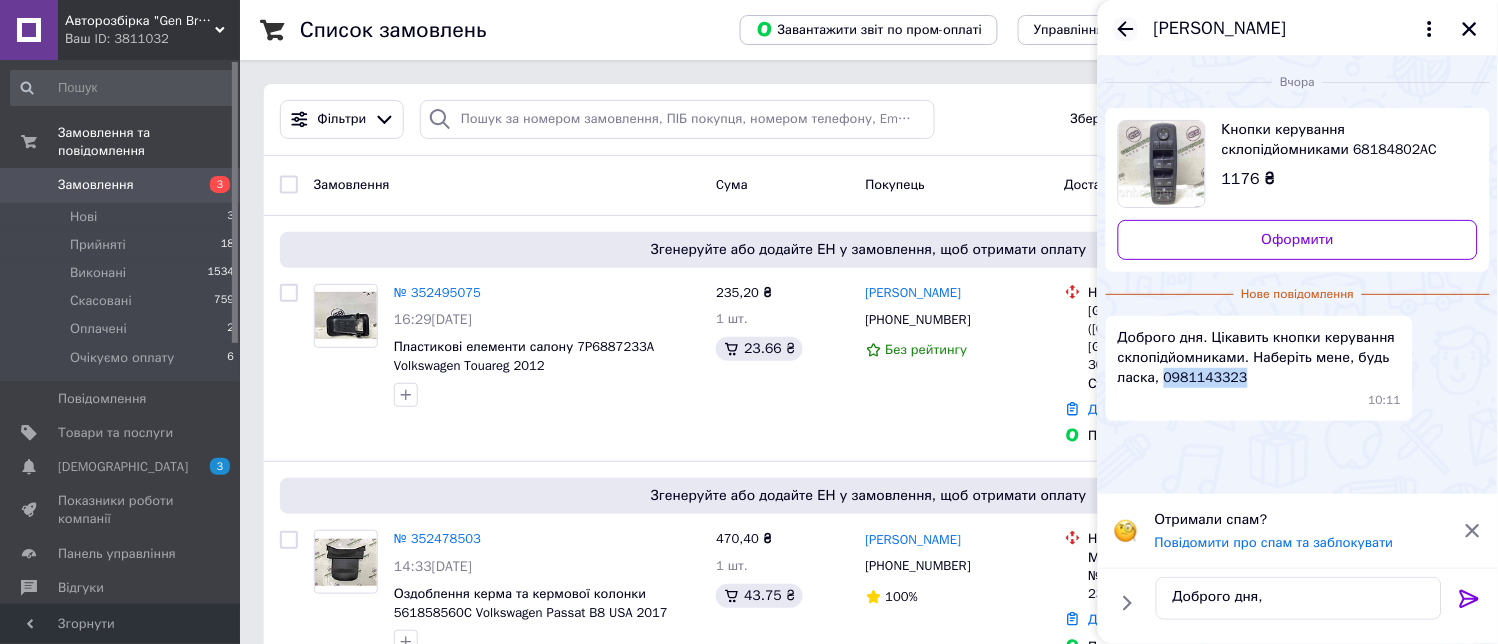 click 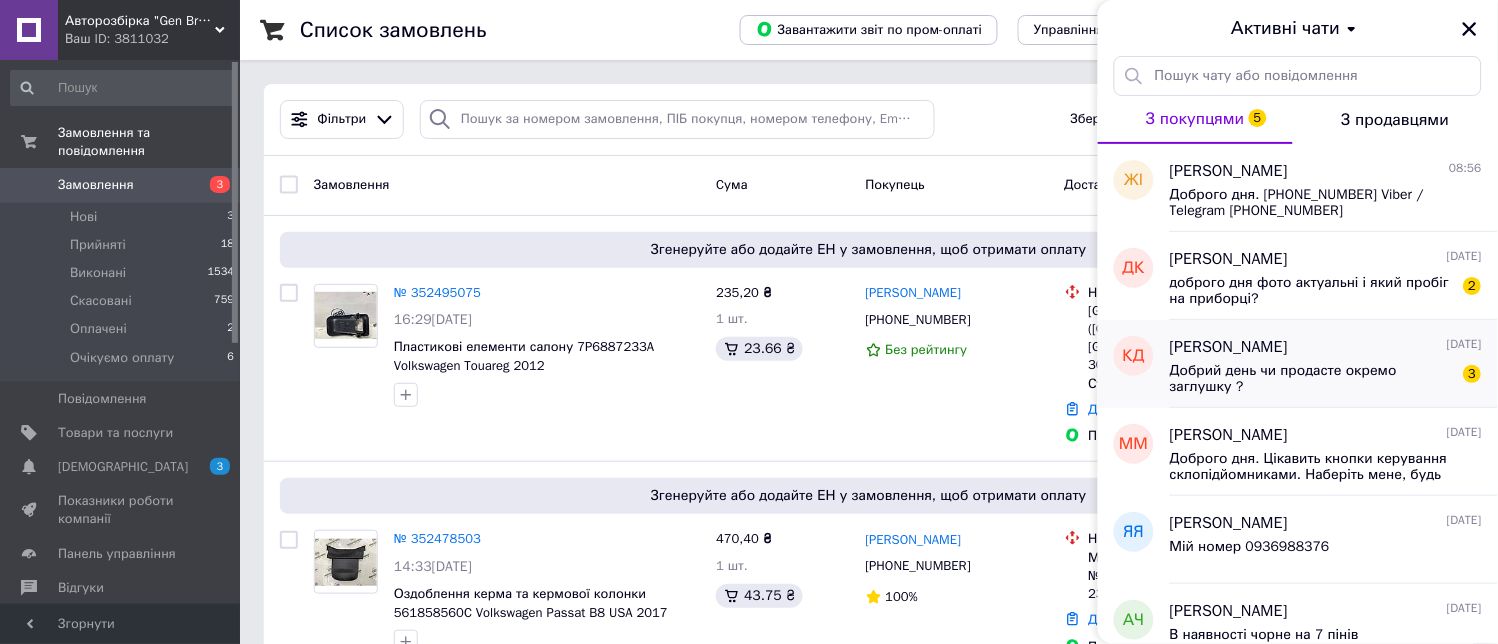 click on "Добрий день чи продасте окремо заглушку ? 3" at bounding box center (1326, 377) 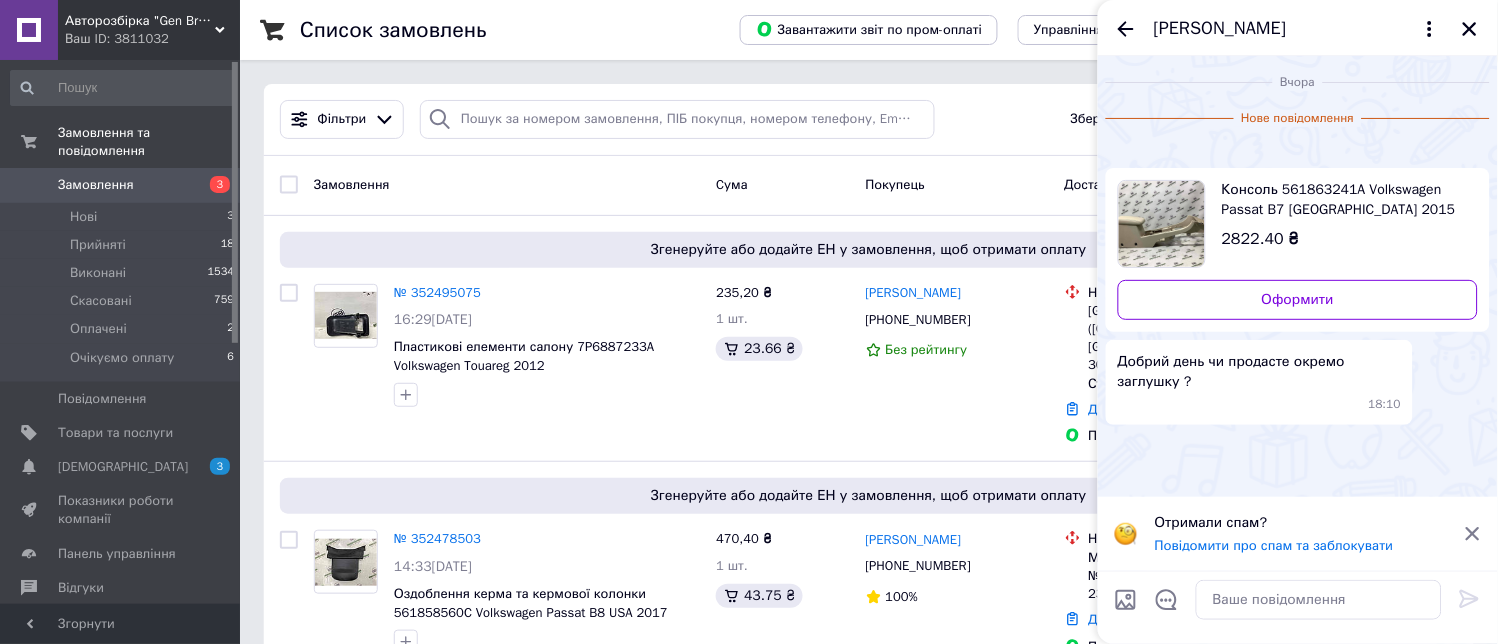 scroll, scrollTop: 56, scrollLeft: 0, axis: vertical 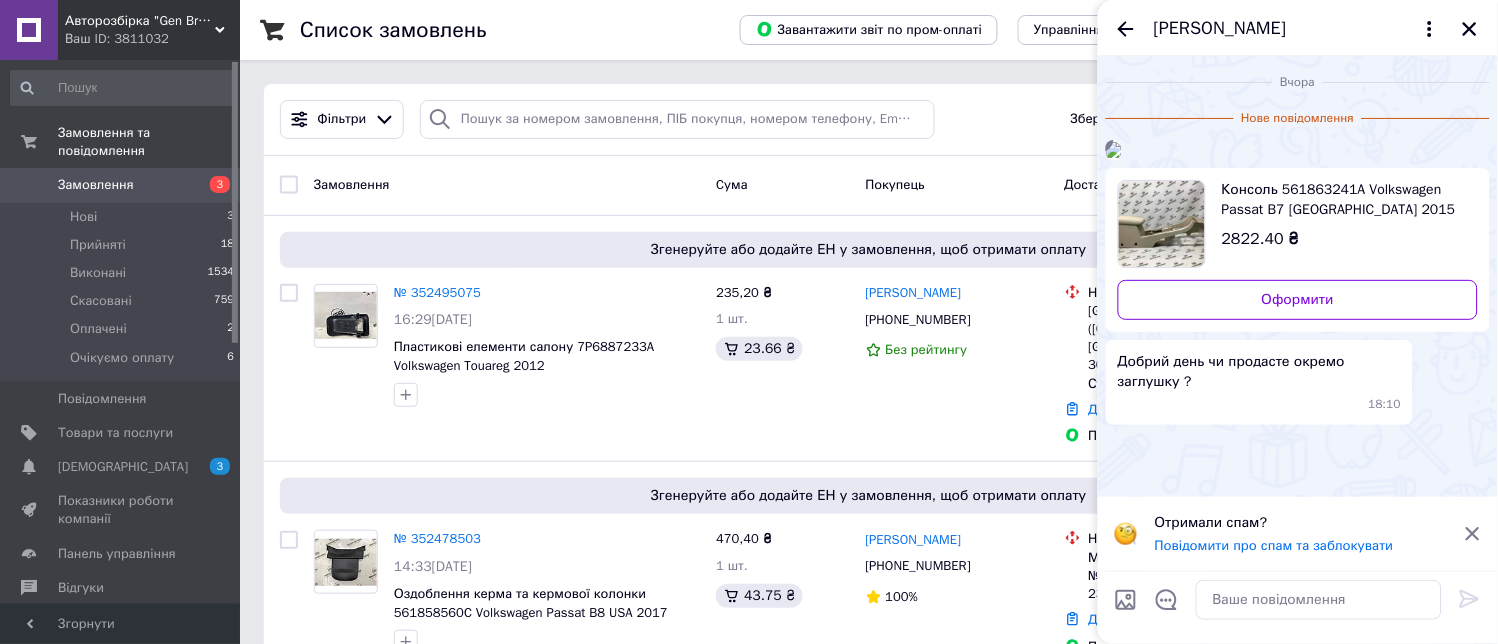 click at bounding box center [1114, 150] 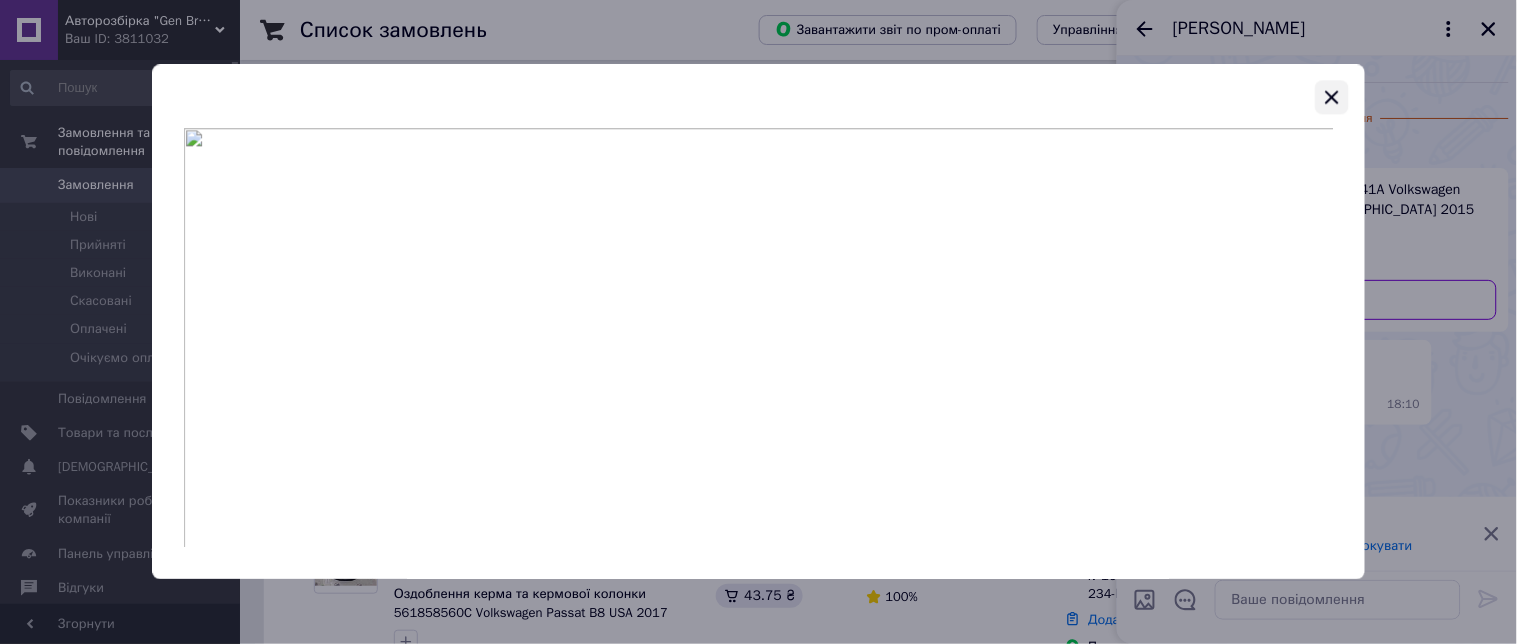 click 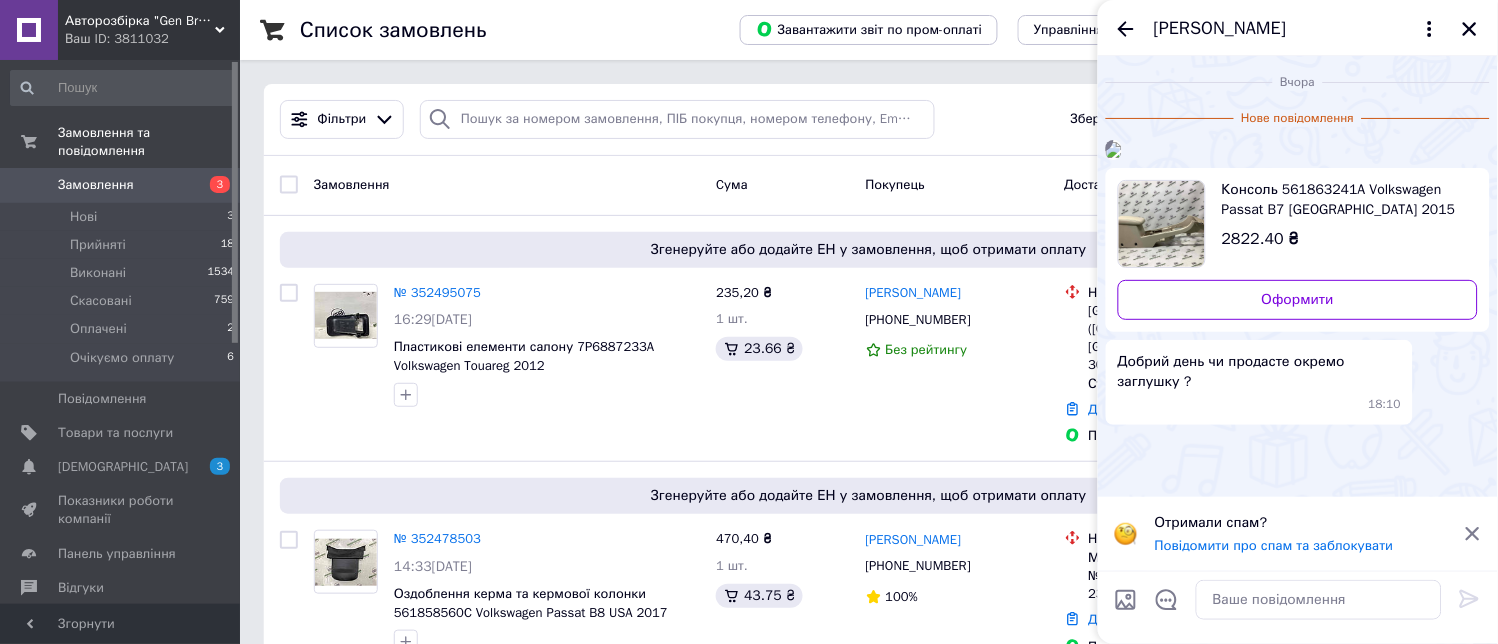 click on "Консоль 561863241A Volkswagen Passat B7 USA 2015" at bounding box center (1342, 200) 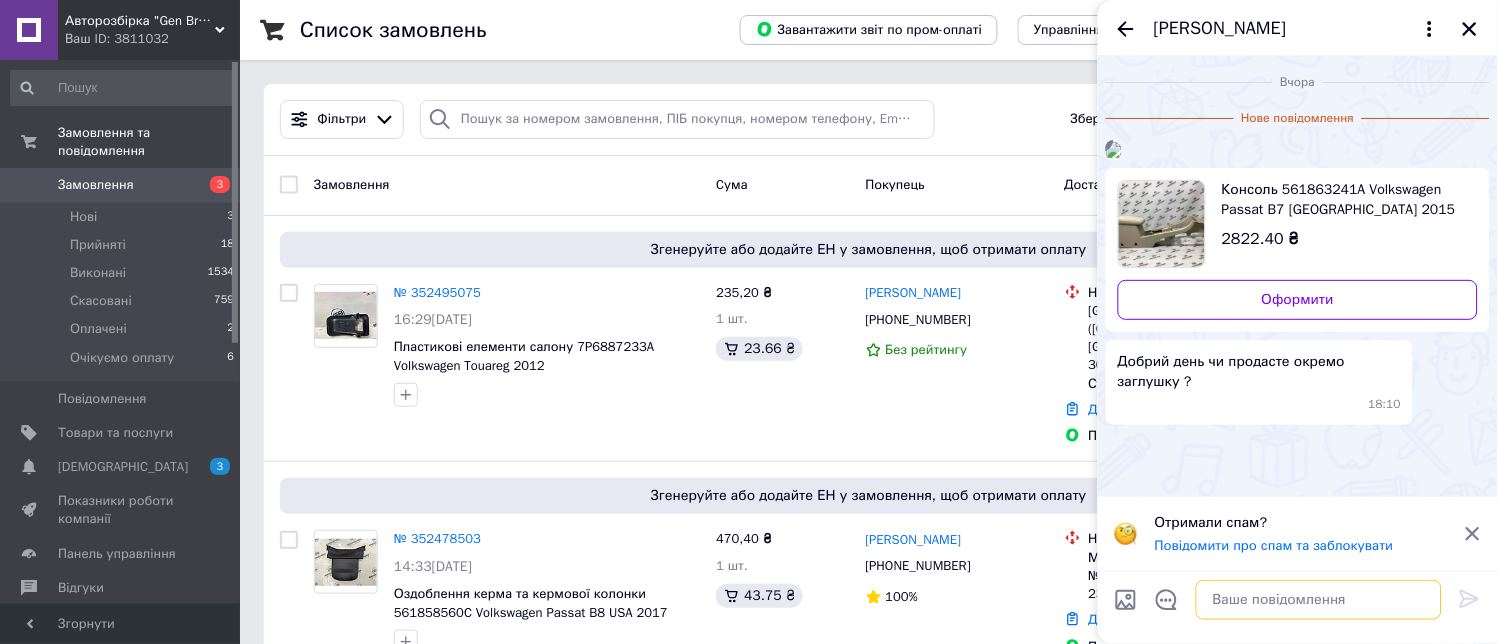 click at bounding box center (1319, 600) 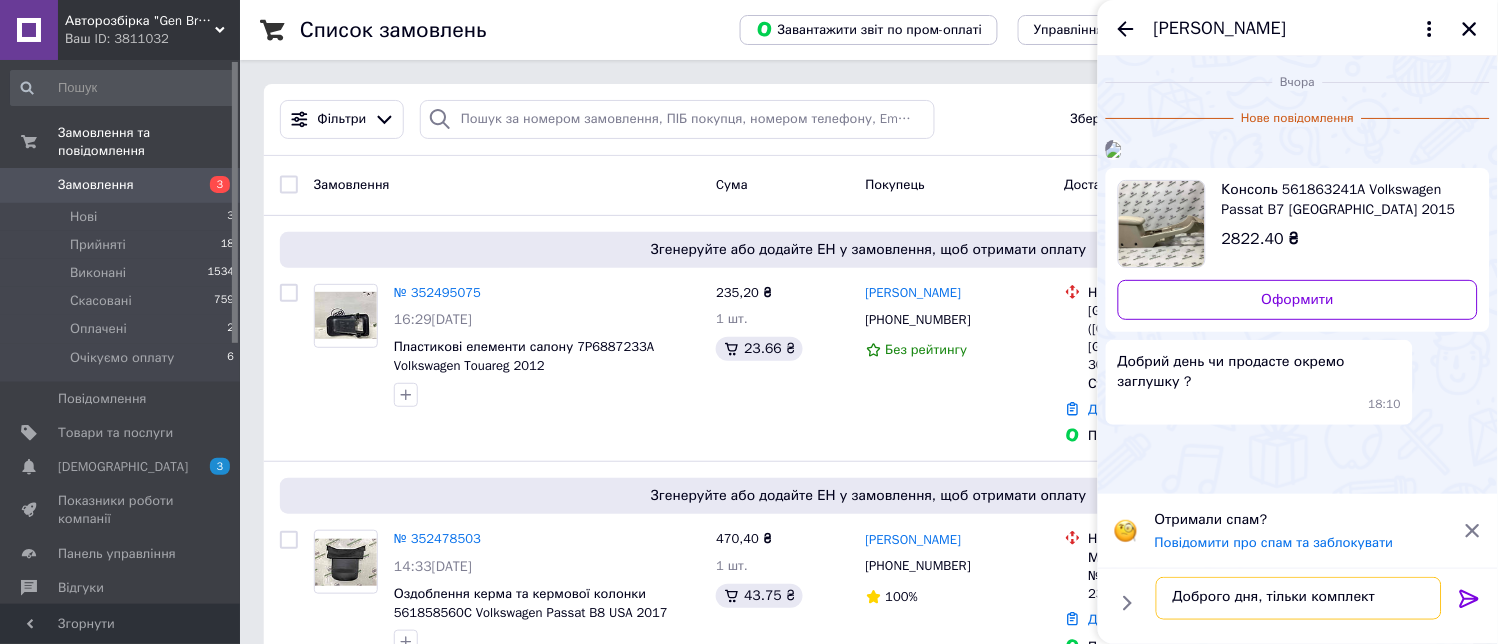 type on "Доброго дня, тільки комплект" 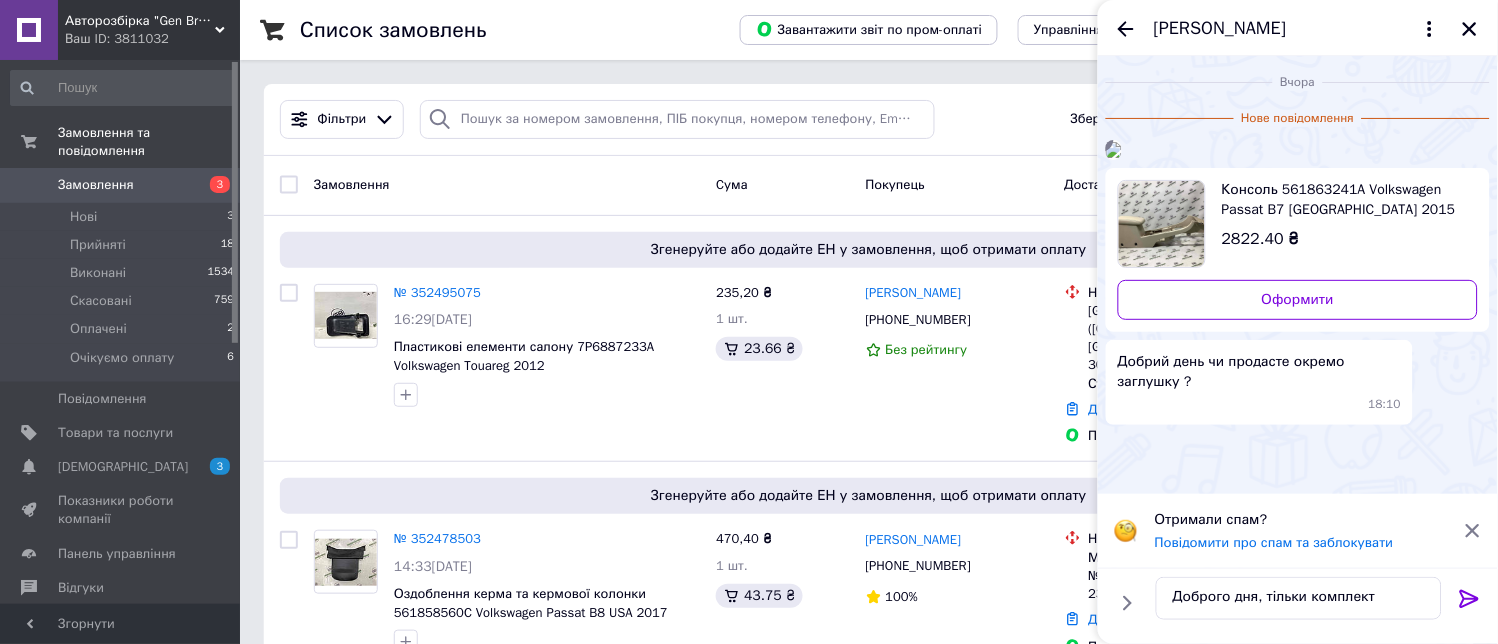click 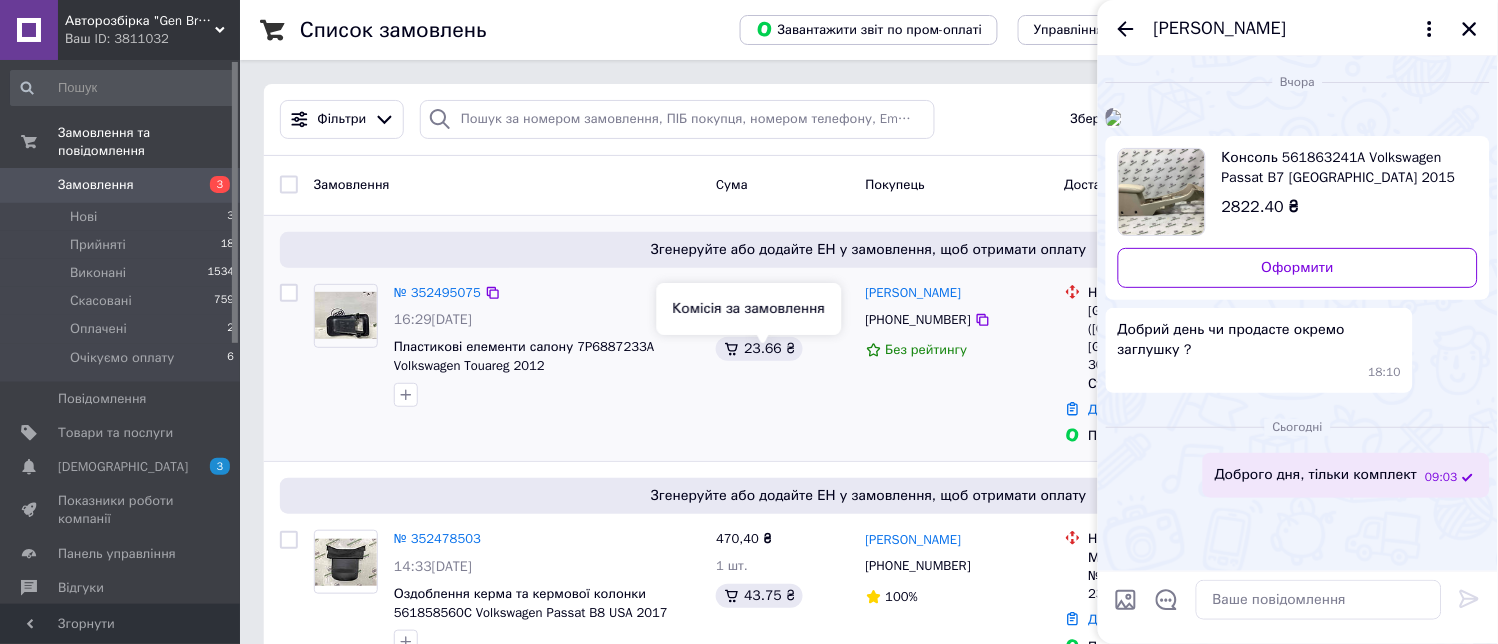 scroll, scrollTop: 273, scrollLeft: 0, axis: vertical 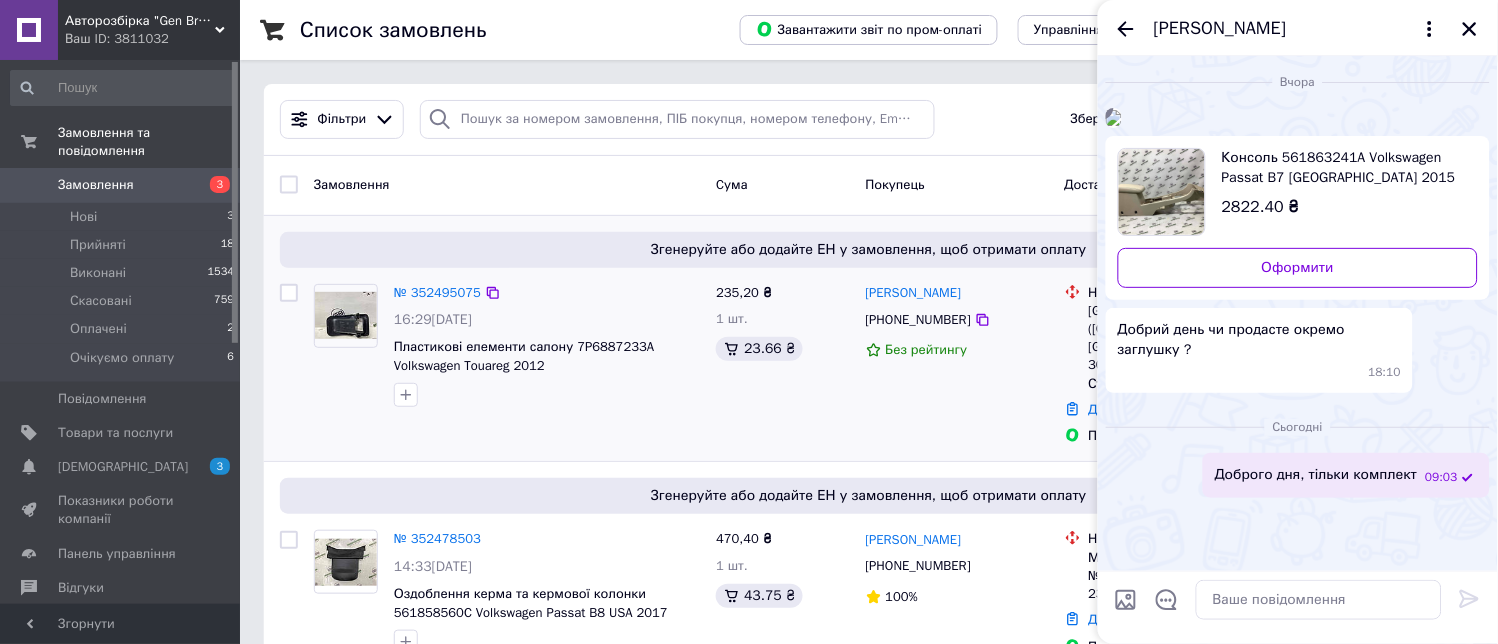 click on "235,20 ₴ 1 шт. 23.66 ₴" at bounding box center (782, 365) 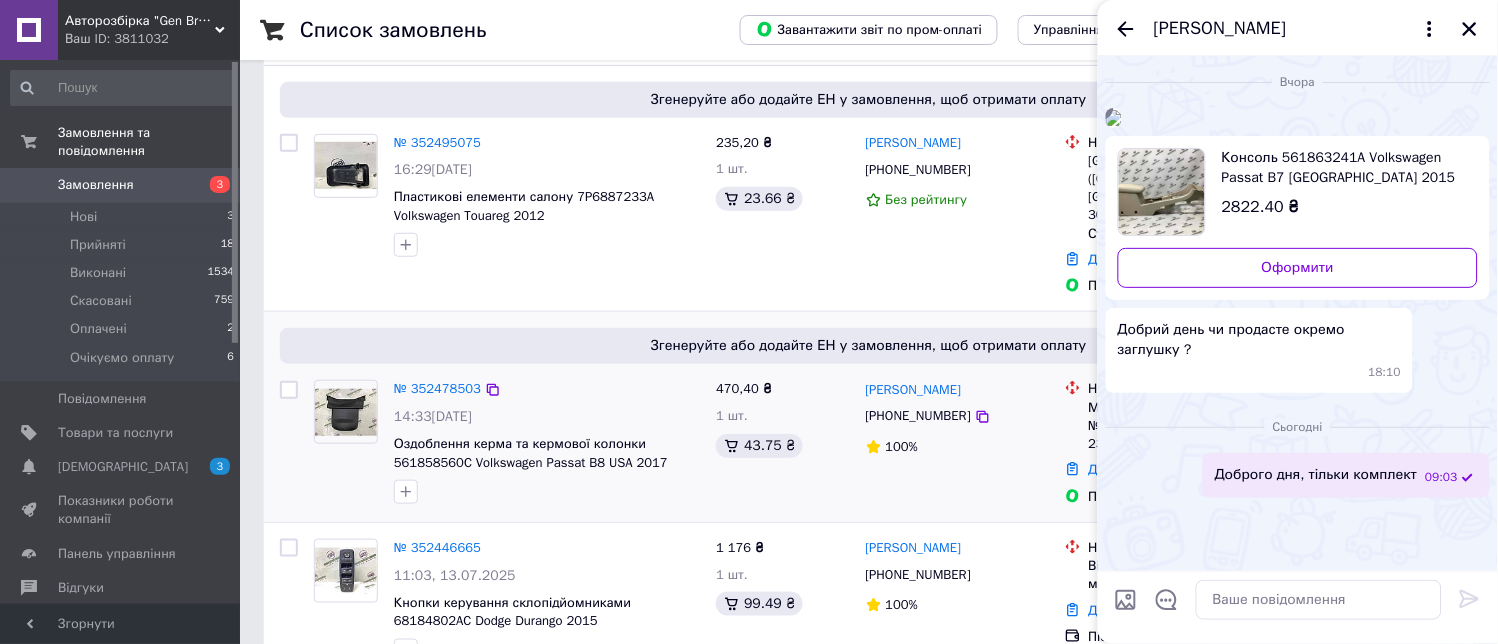 scroll, scrollTop: 111, scrollLeft: 0, axis: vertical 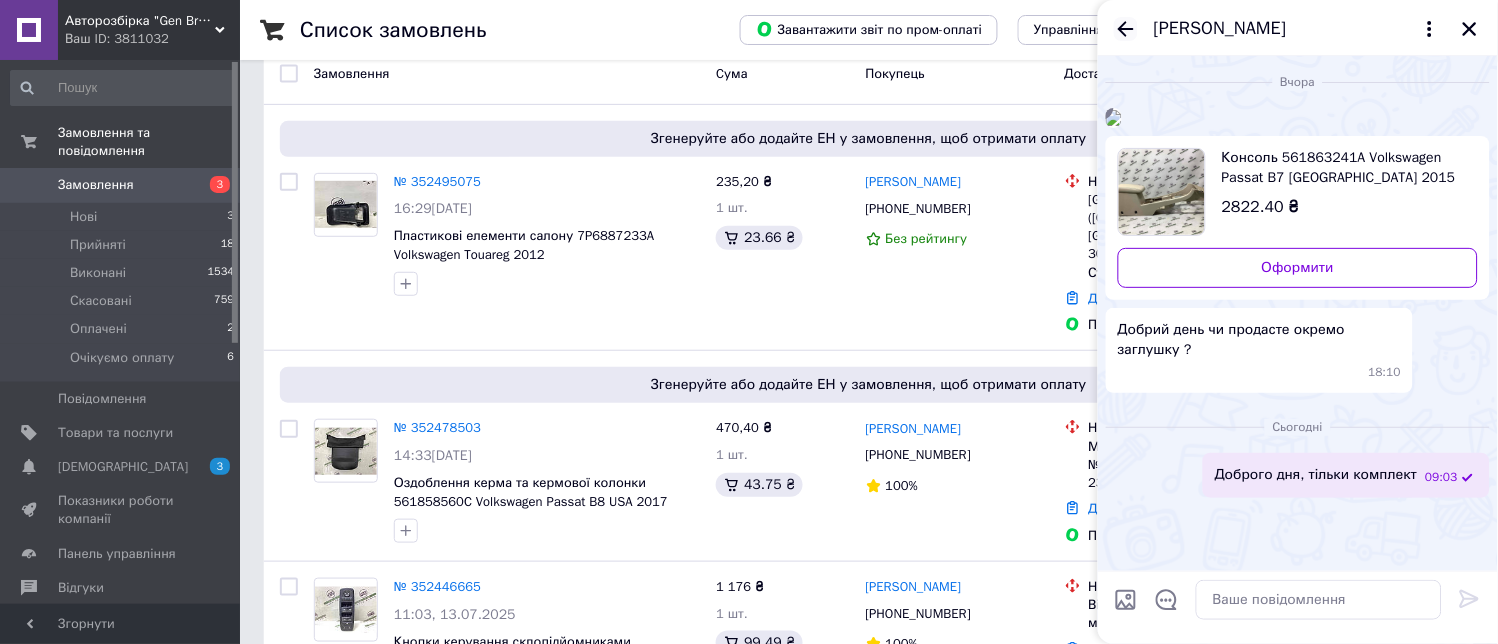 click 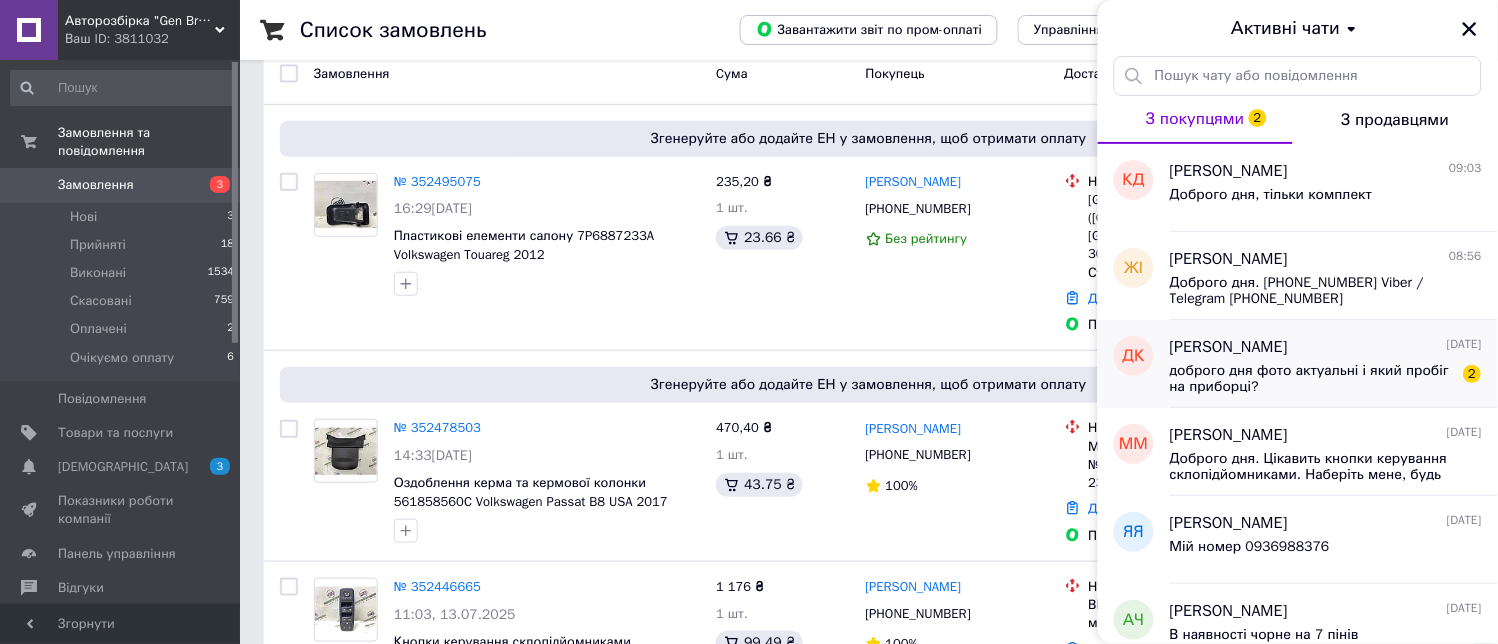 click on "Дмитрий Каплин 13.07.2025" at bounding box center (1326, 347) 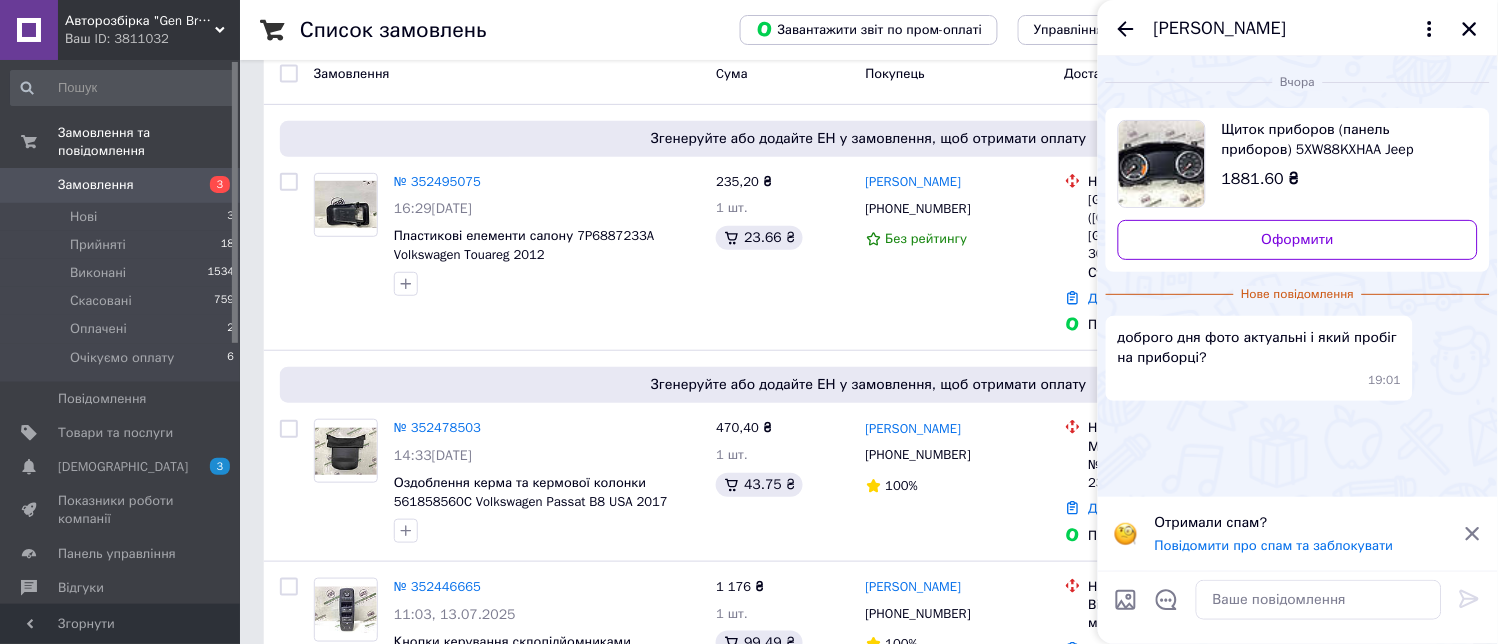 click on "Щиток приборов (панель приборов) 5XW88KXHAA Jeep Renegade 2018" at bounding box center [1342, 140] 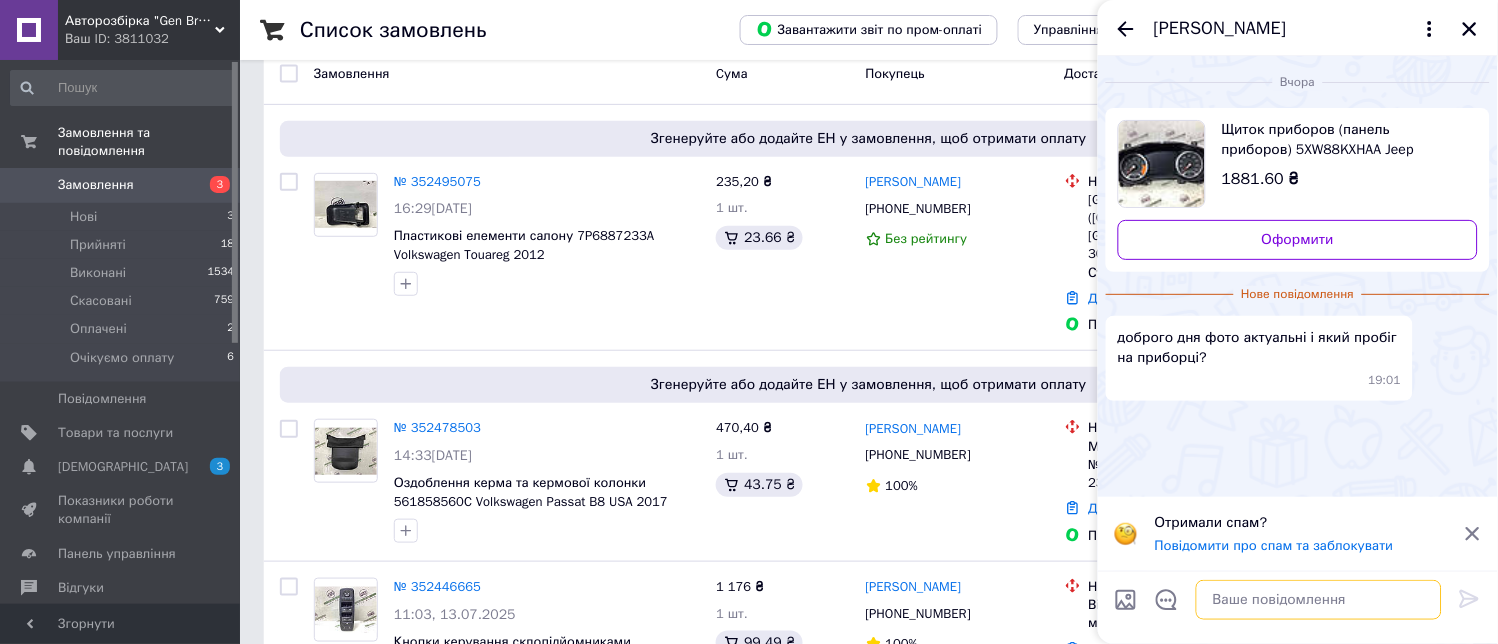 click at bounding box center (1319, 600) 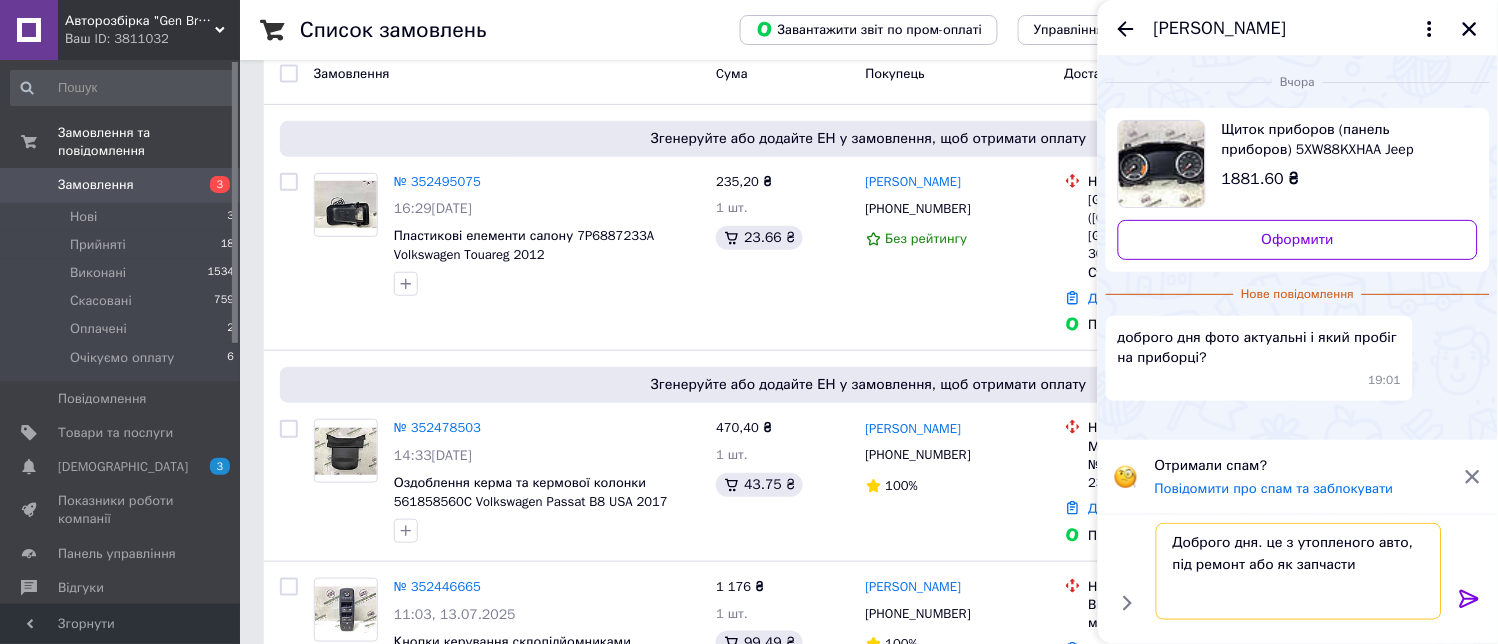 scroll, scrollTop: 2, scrollLeft: 0, axis: vertical 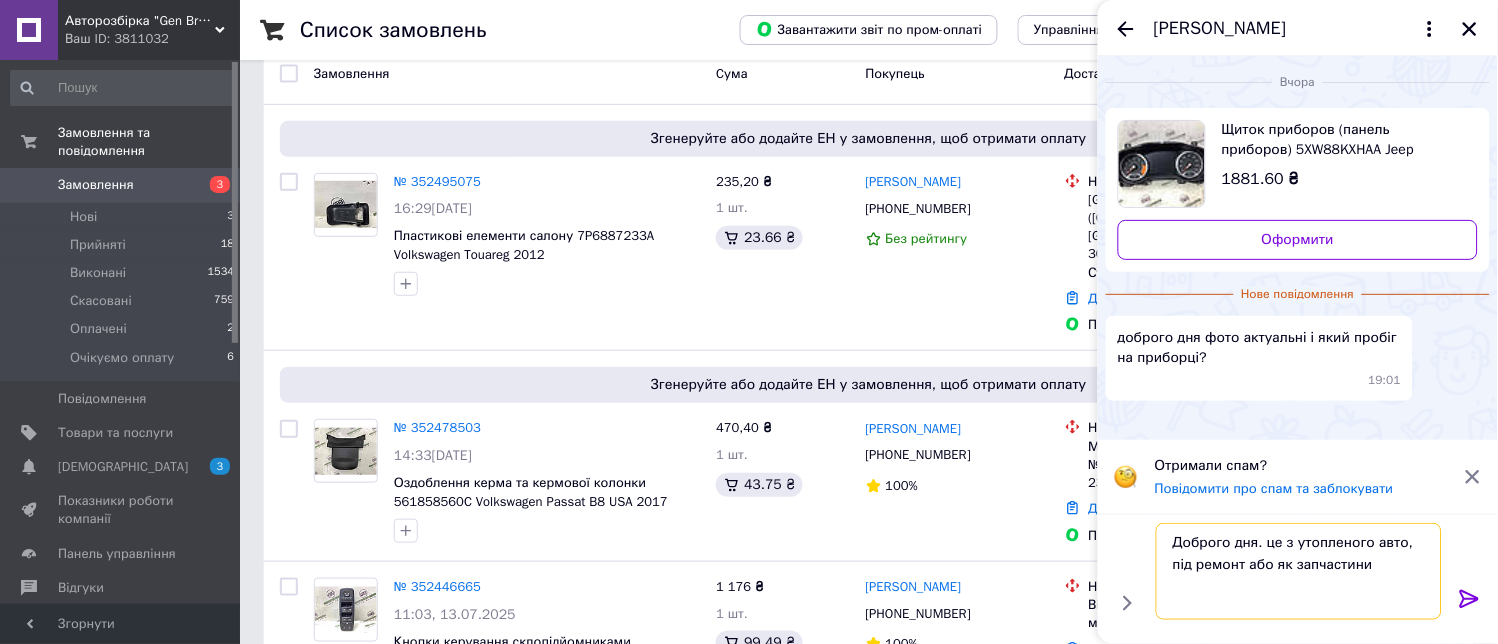 click on "Доброго дня. це з утопленого авто, під ремонт або як запчастини" at bounding box center (1299, 571) 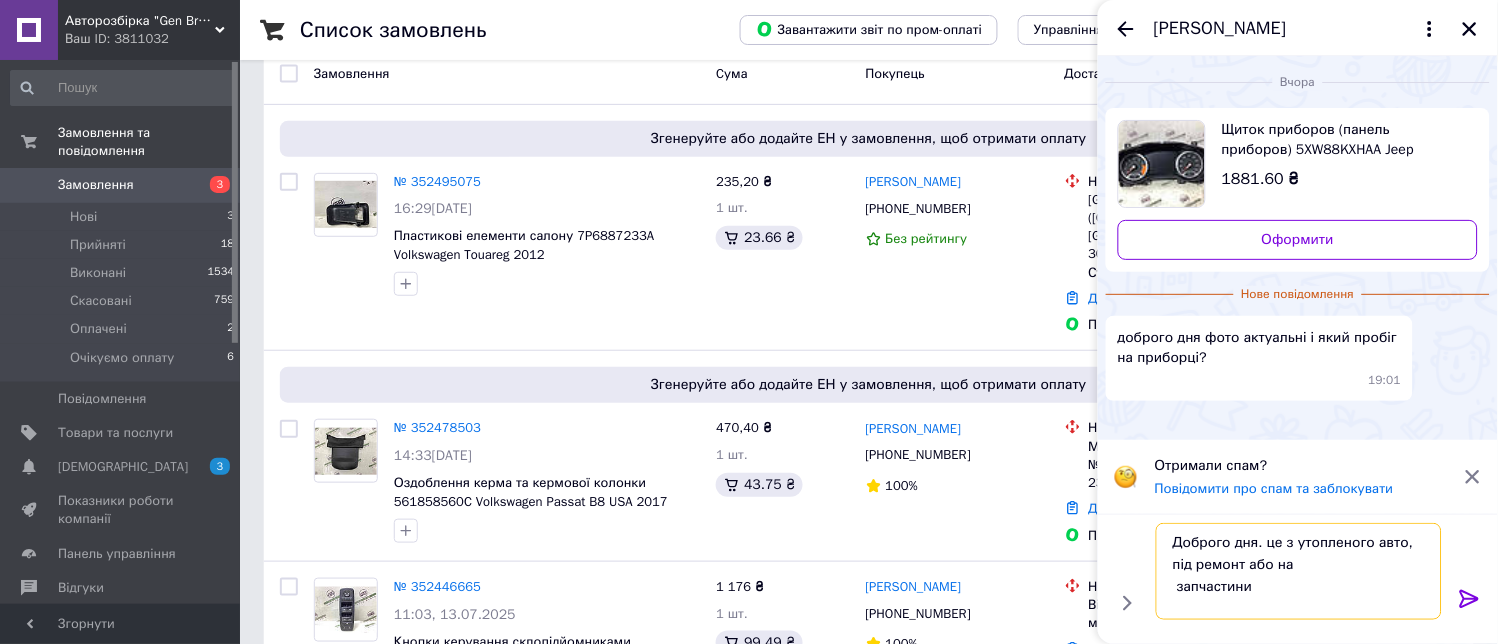 type on "Доброго дня. це з утопленого авто, під ремонт або на
запчастини." 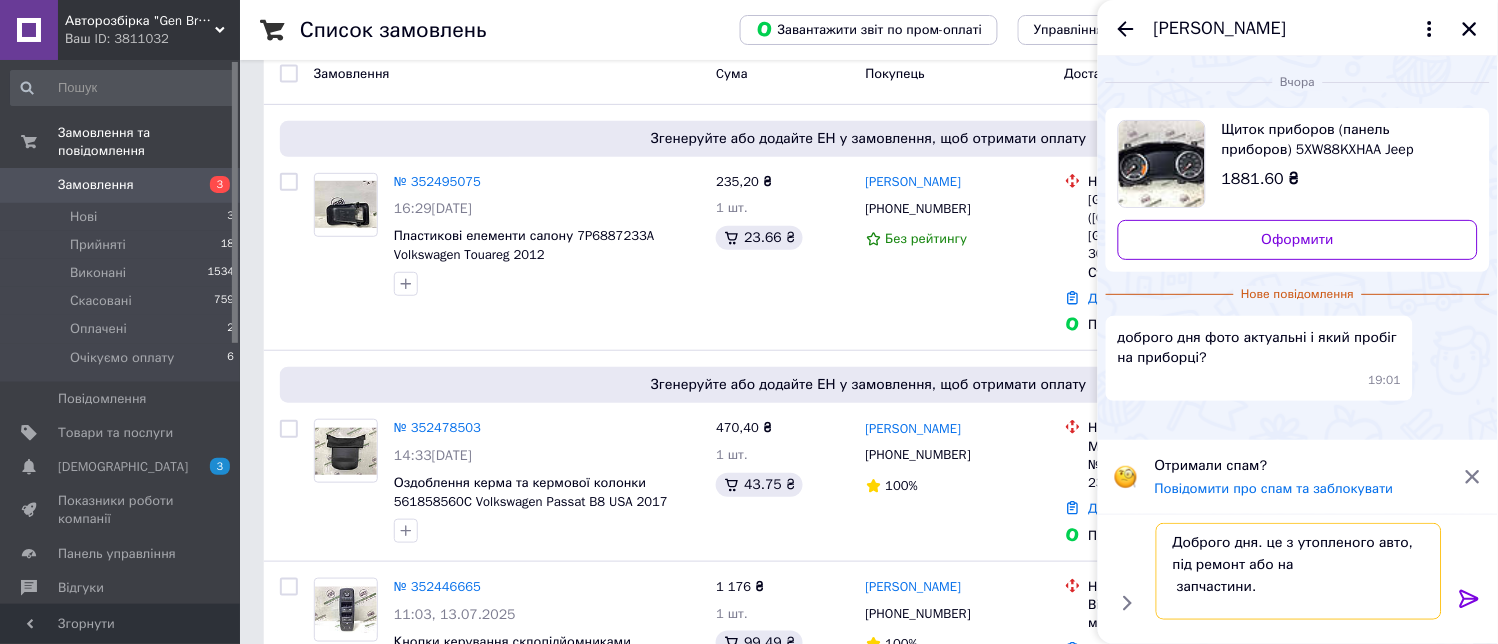 type 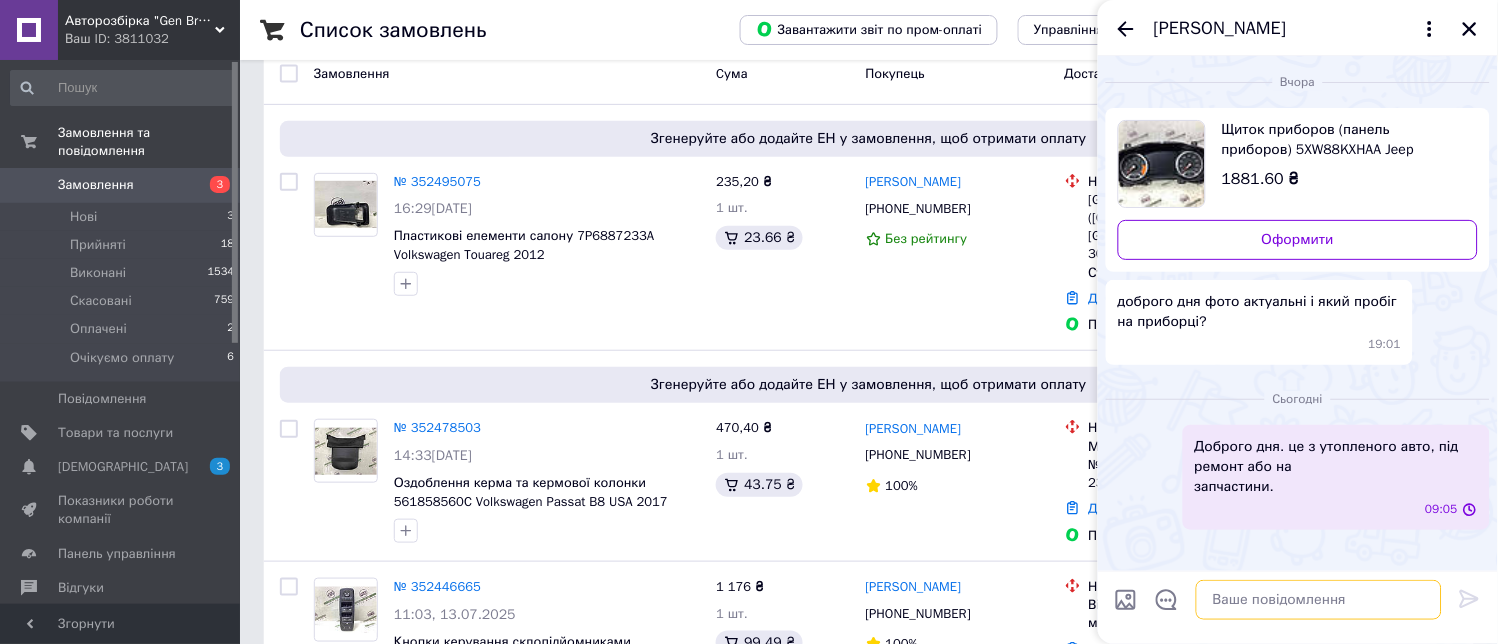 scroll, scrollTop: 0, scrollLeft: 0, axis: both 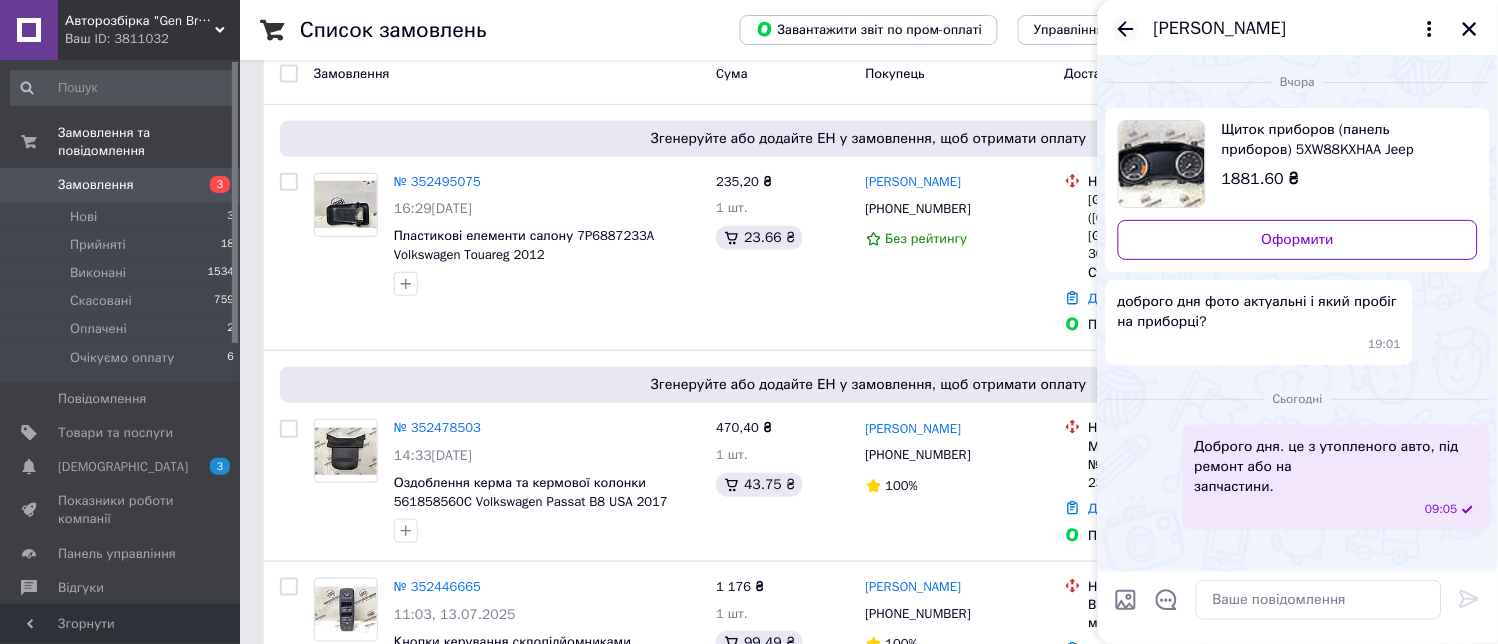 click 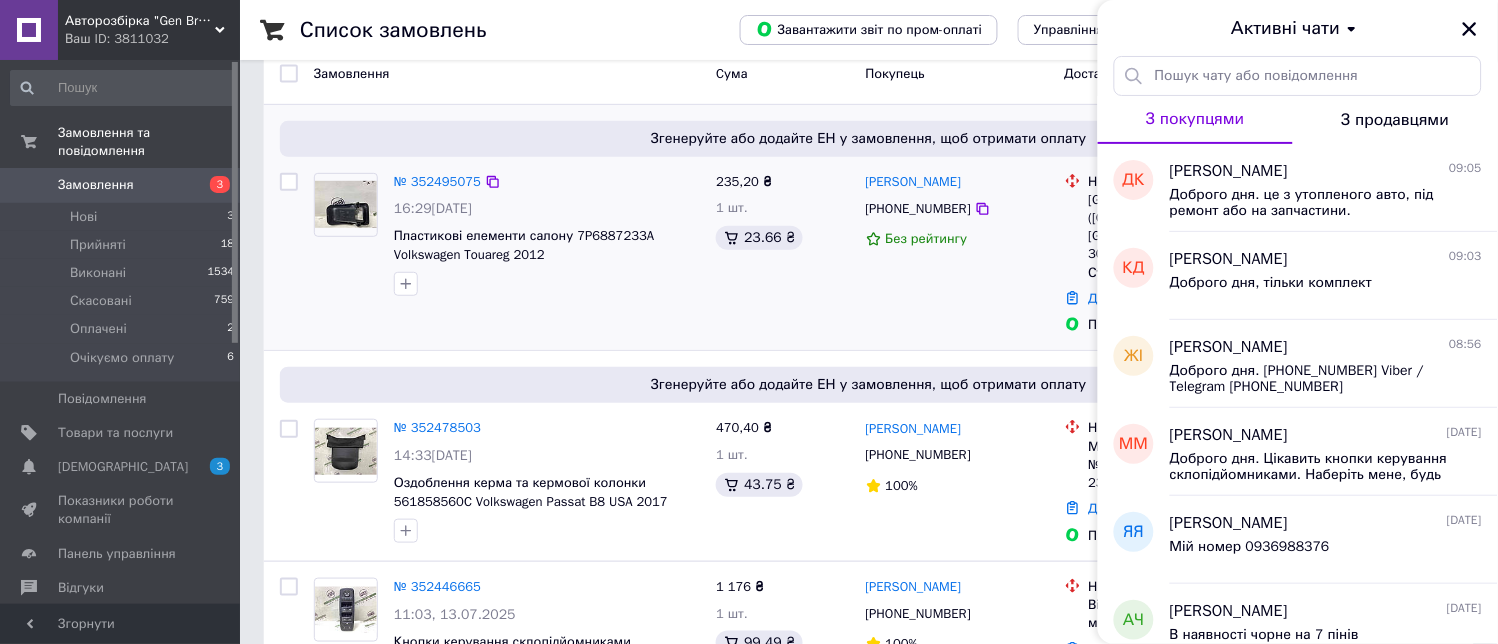 drag, startPoint x: 493, startPoint y: 327, endPoint x: 504, endPoint y: 330, distance: 11.401754 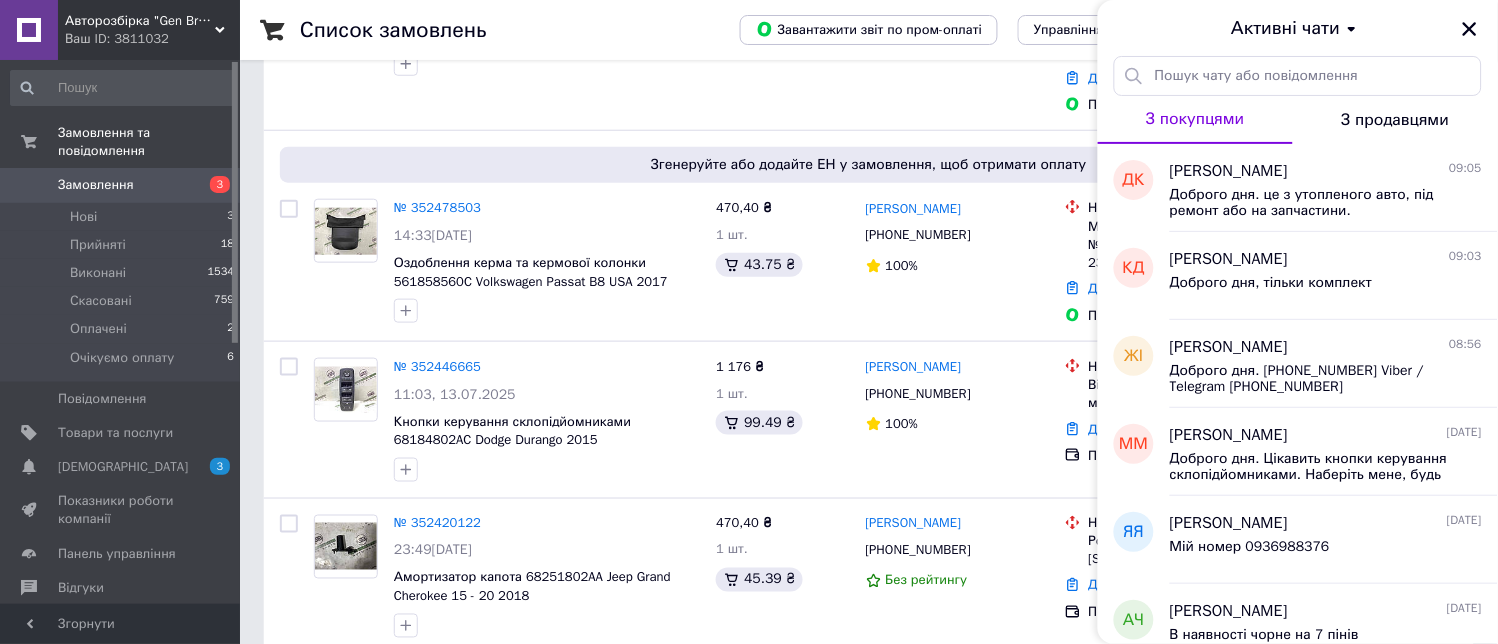 scroll, scrollTop: 444, scrollLeft: 0, axis: vertical 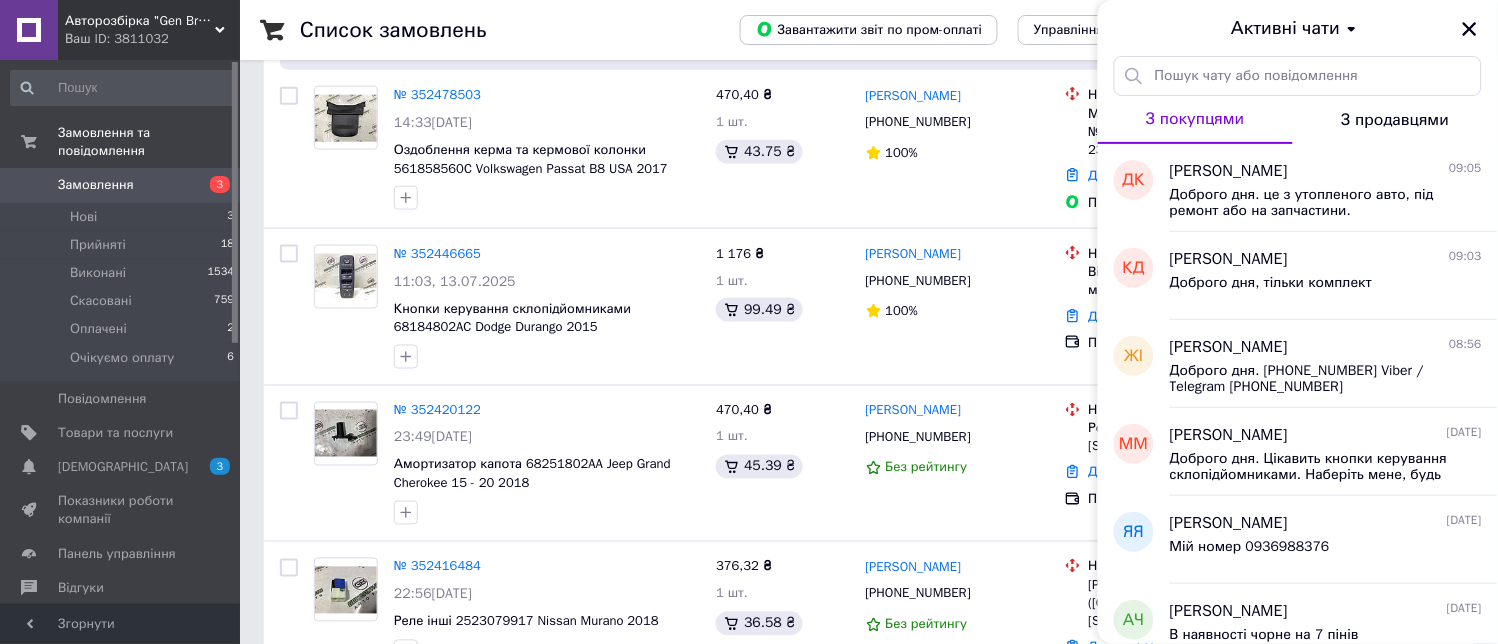 click on "Активні чати" at bounding box center (1298, 28) 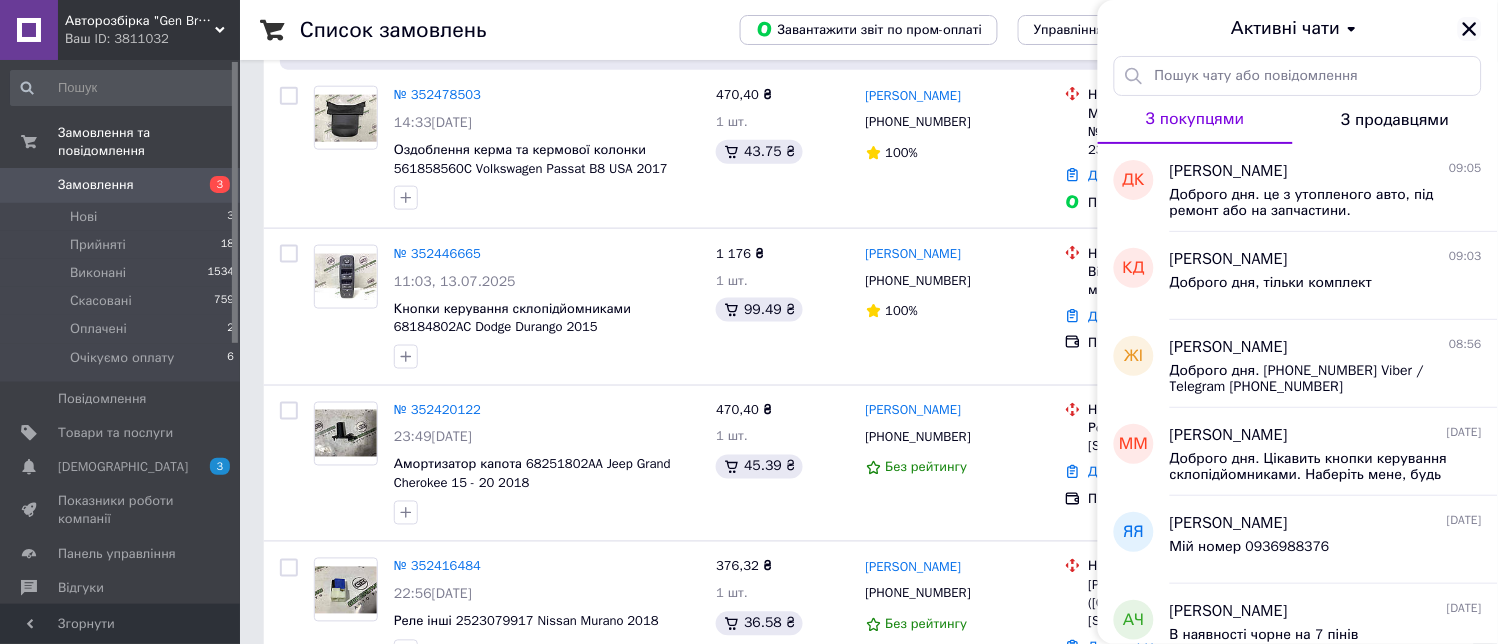 click at bounding box center (1470, 29) 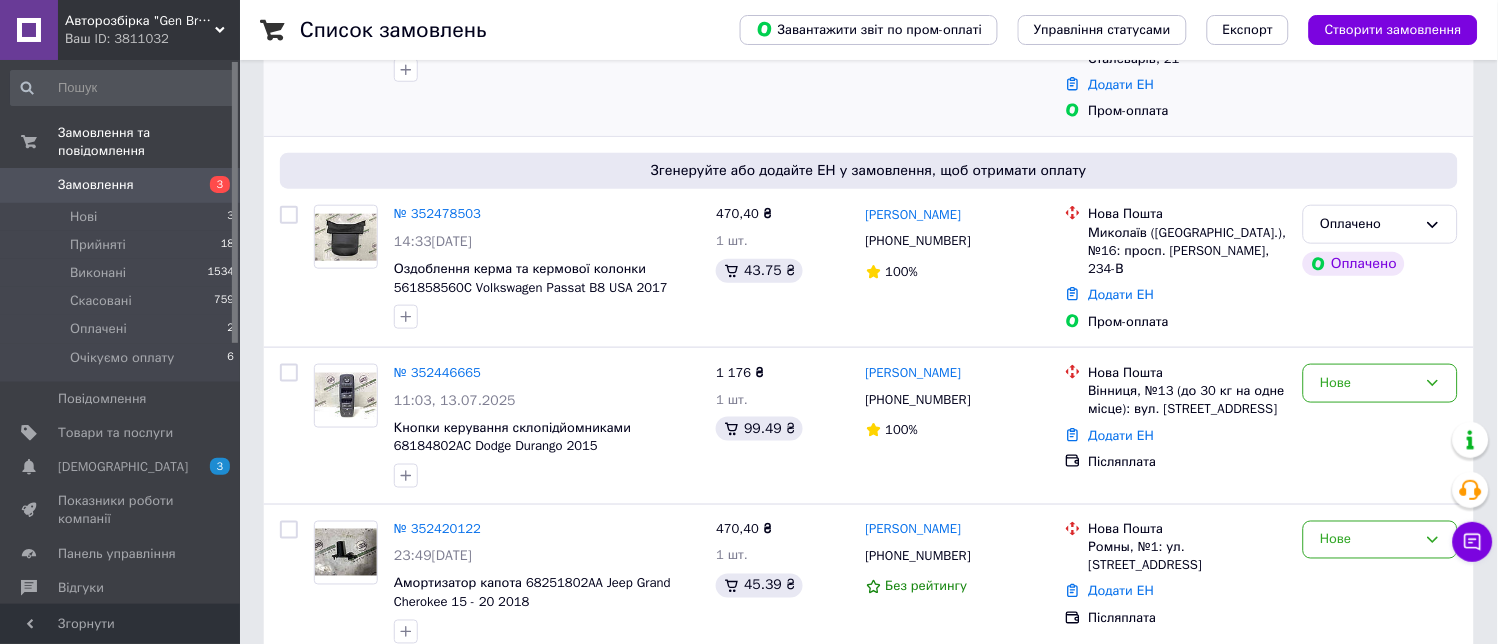 scroll, scrollTop: 333, scrollLeft: 0, axis: vertical 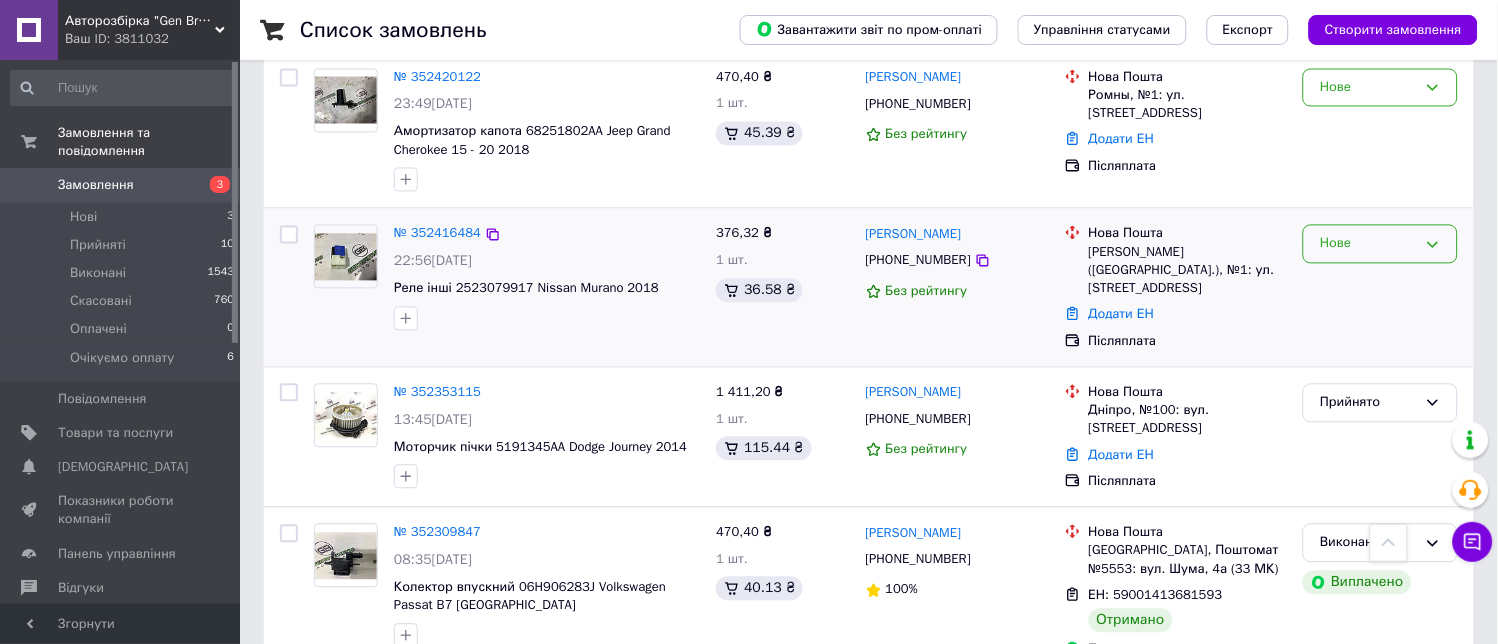click on "Нове" at bounding box center (1380, 244) 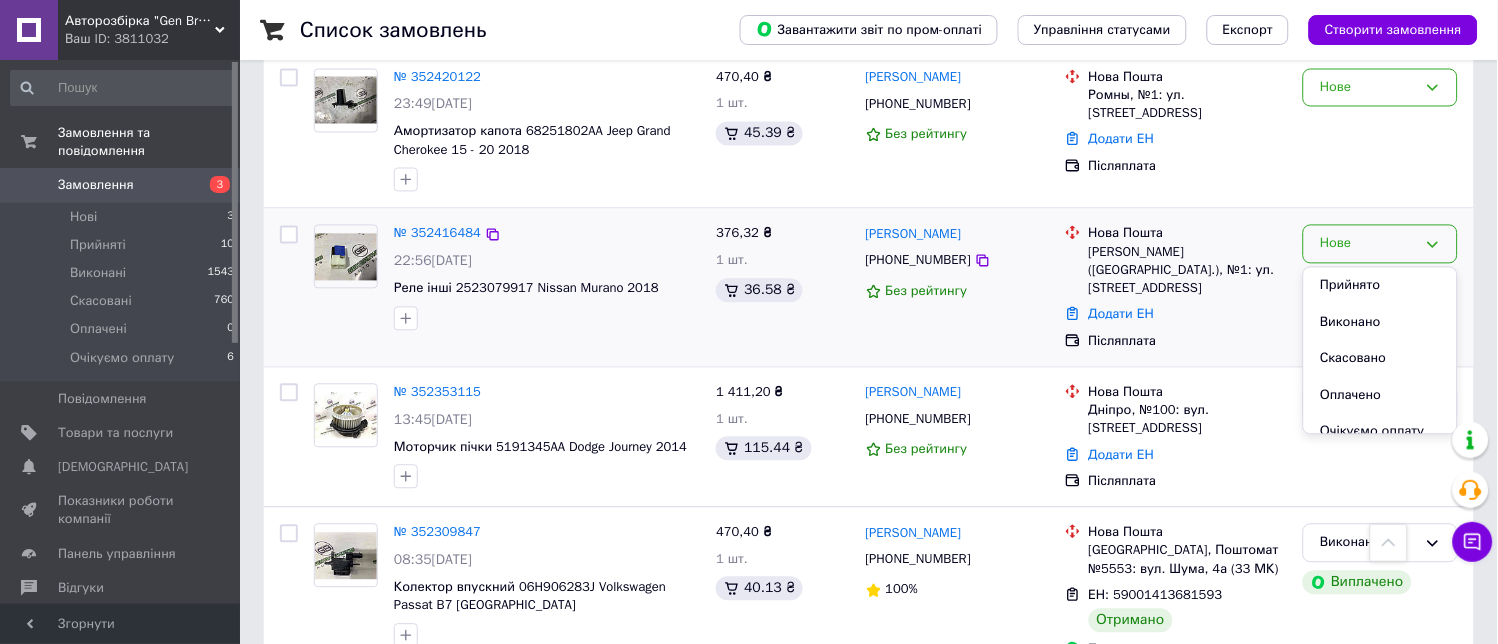 click on "Прийнято" at bounding box center [1380, 286] 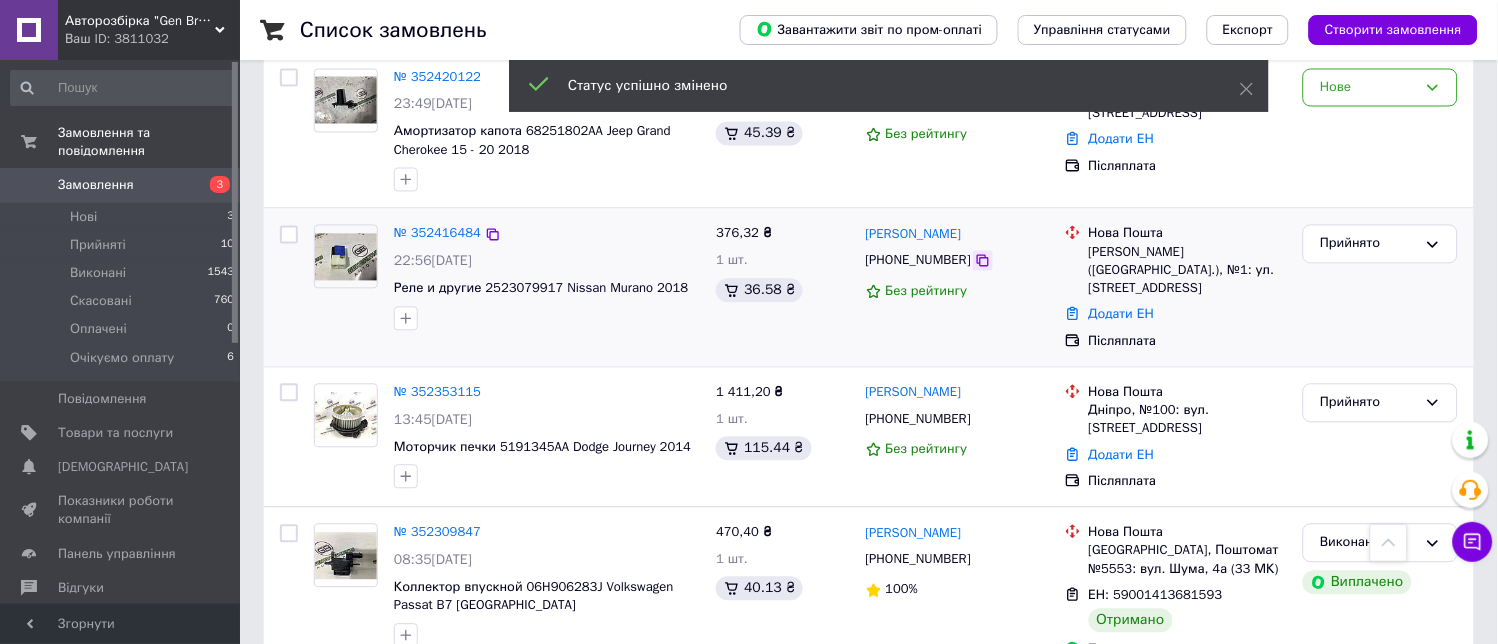 click 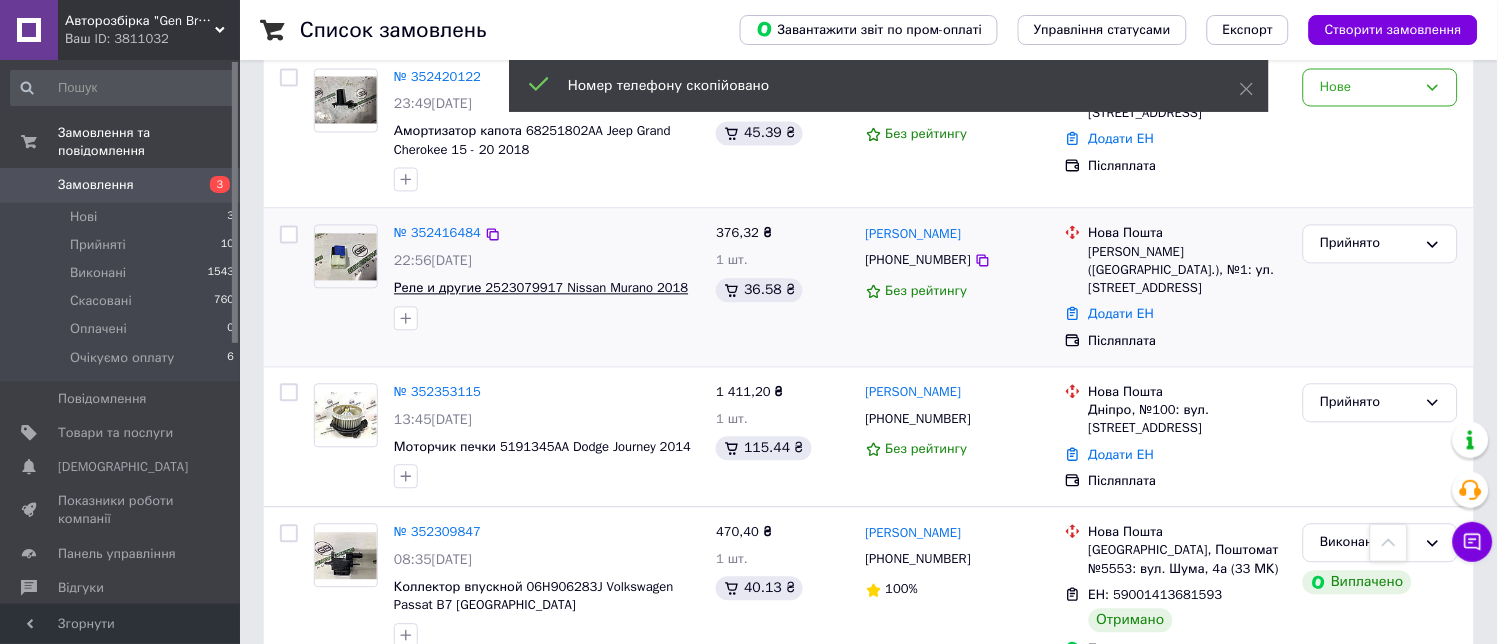 click on "Реле и другие 2523079917 Nissan Murano 2018" at bounding box center [541, 288] 